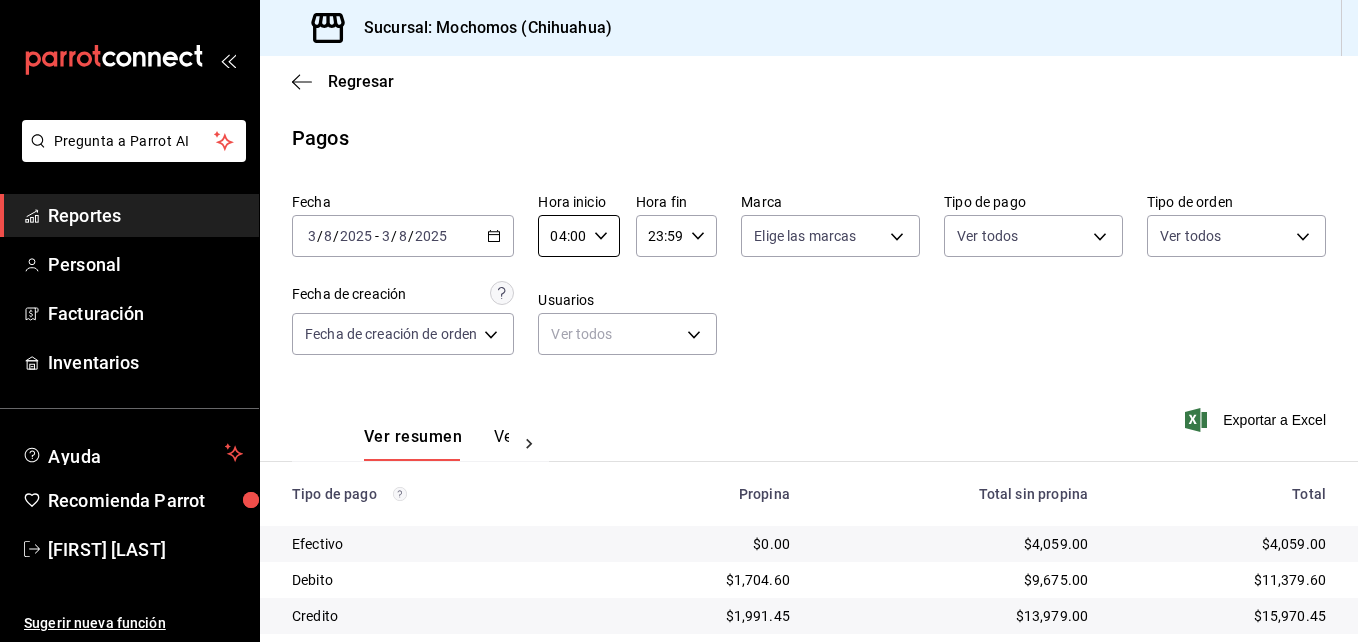 scroll, scrollTop: 0, scrollLeft: 0, axis: both 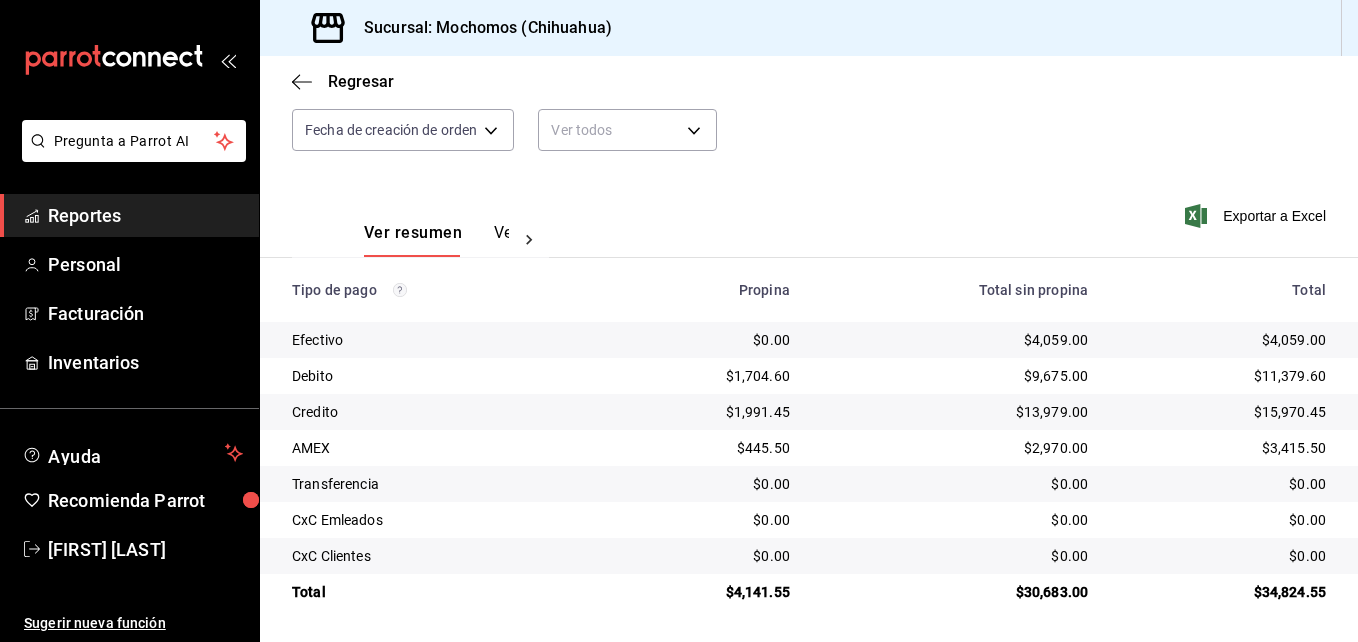 click on "Reportes" at bounding box center [145, 215] 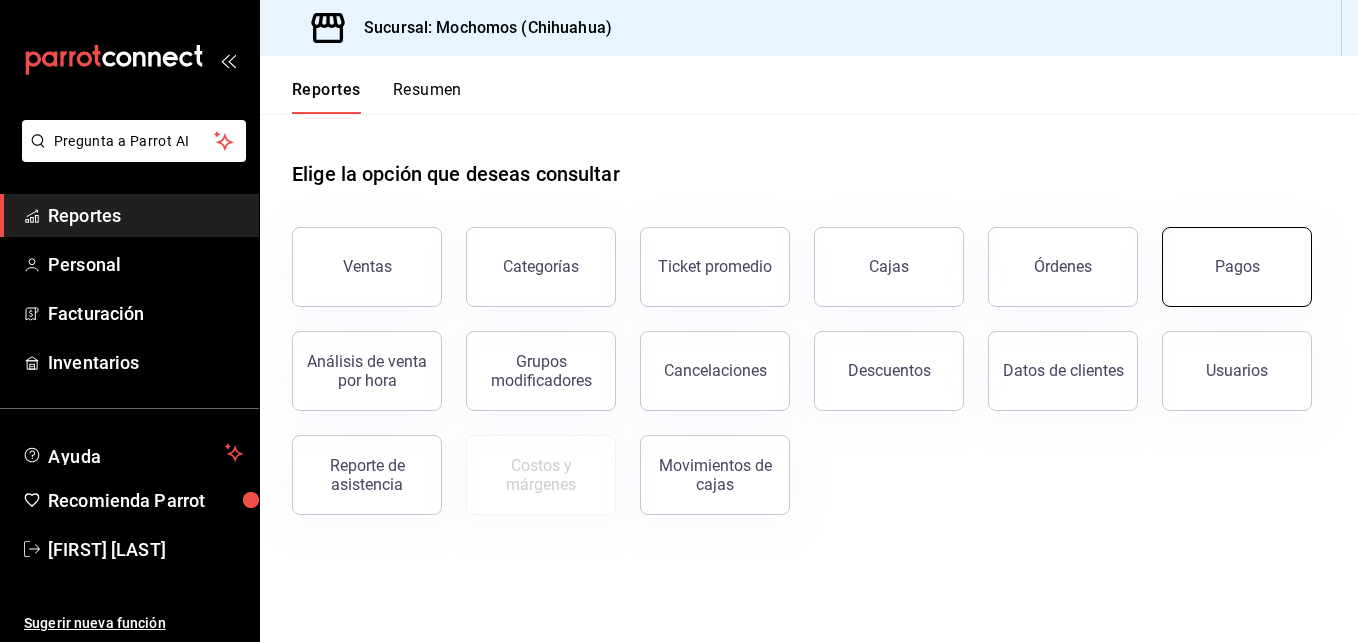 click on "Pagos" at bounding box center (1237, 266) 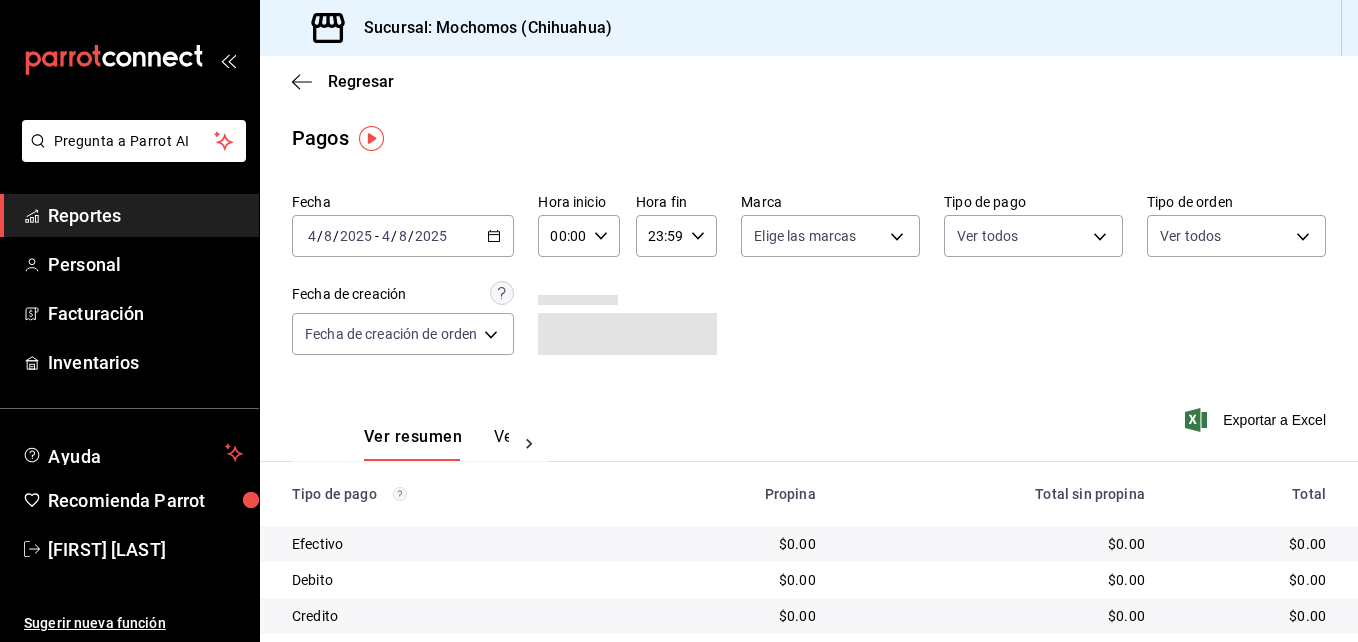 click 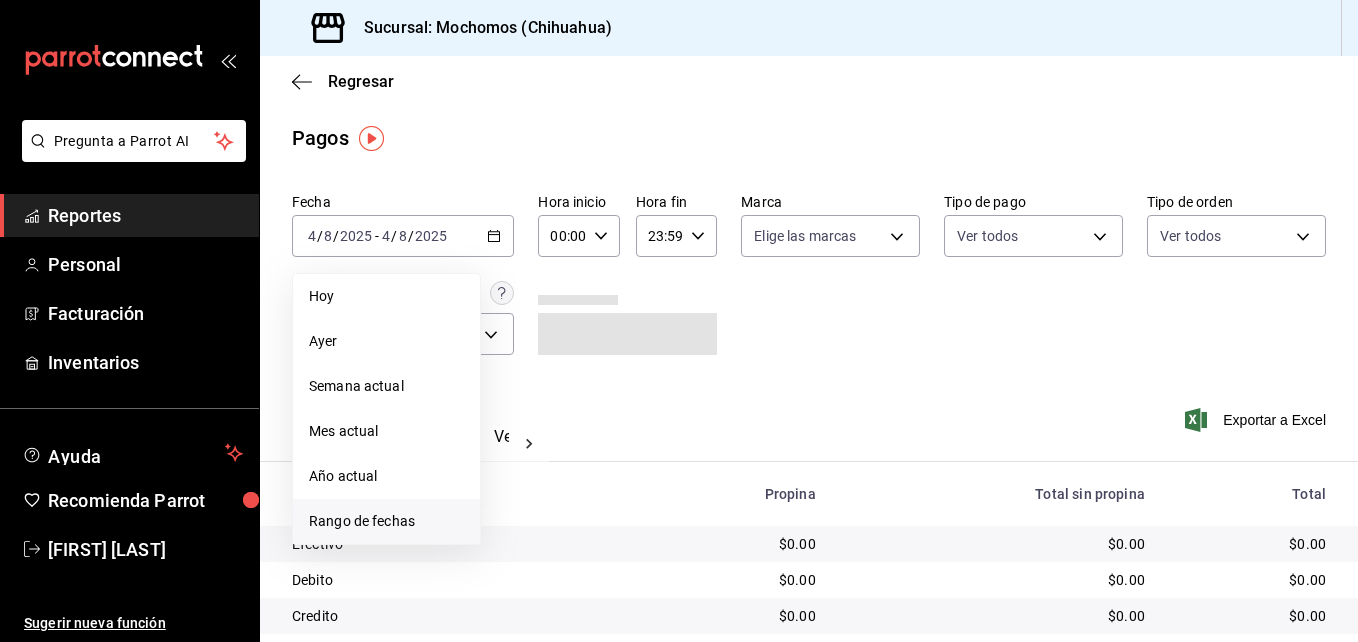 click on "Rango de fechas" at bounding box center (386, 521) 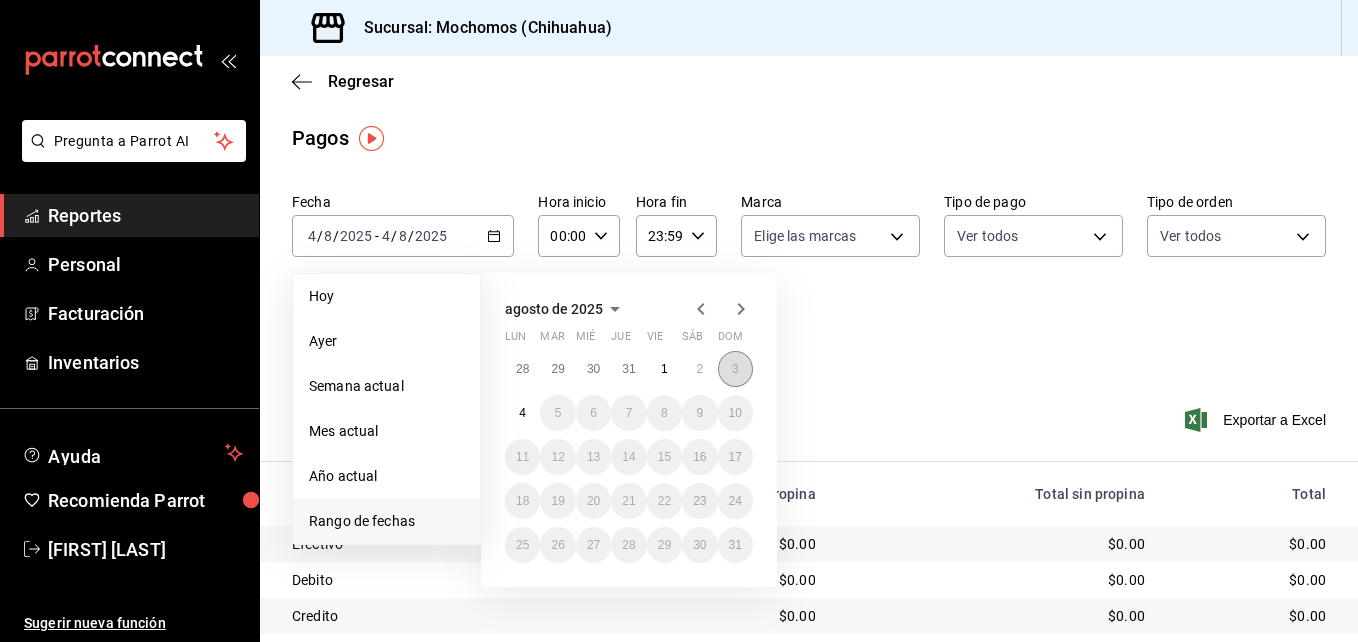 click on "3" at bounding box center [735, 369] 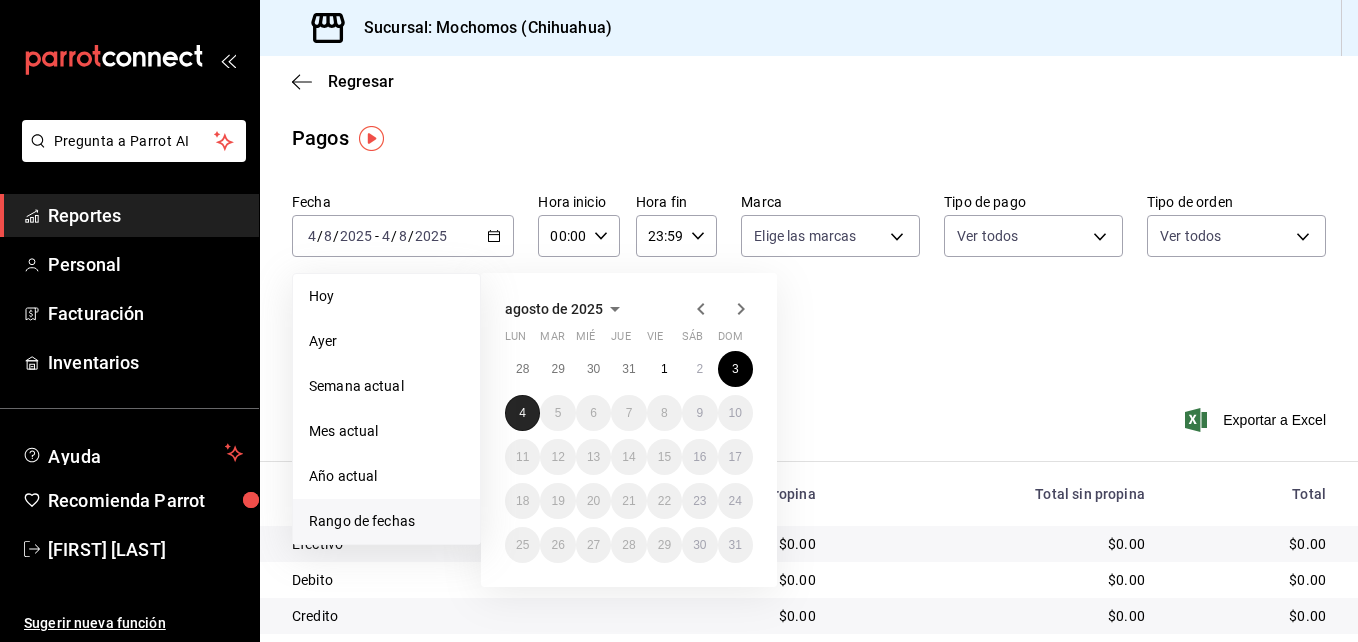 click on "4" at bounding box center (522, 413) 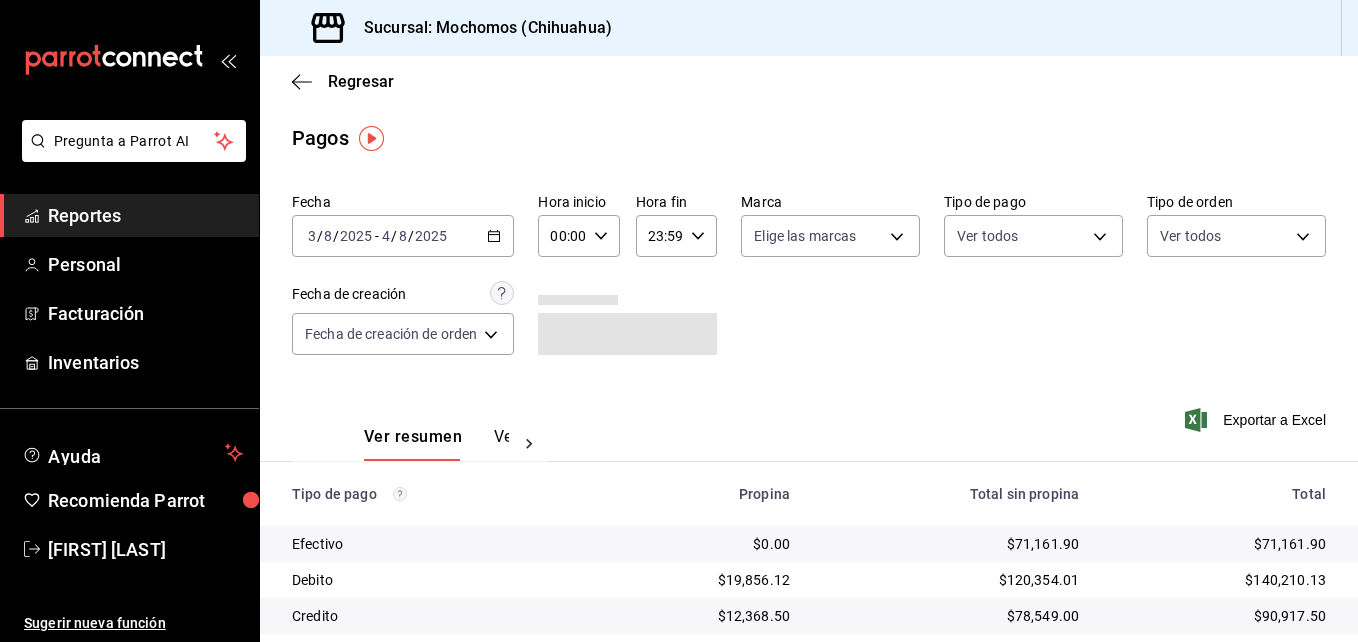 click on "00:00 Hora inicio" at bounding box center [578, 236] 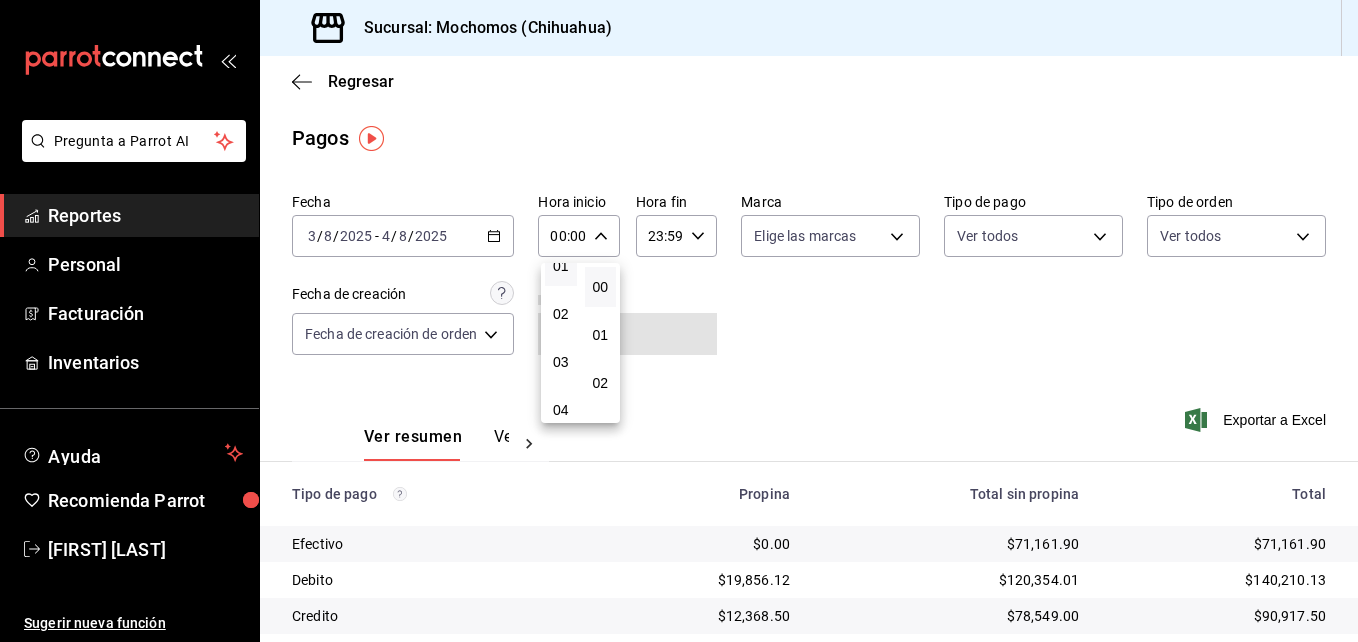 scroll, scrollTop: 100, scrollLeft: 0, axis: vertical 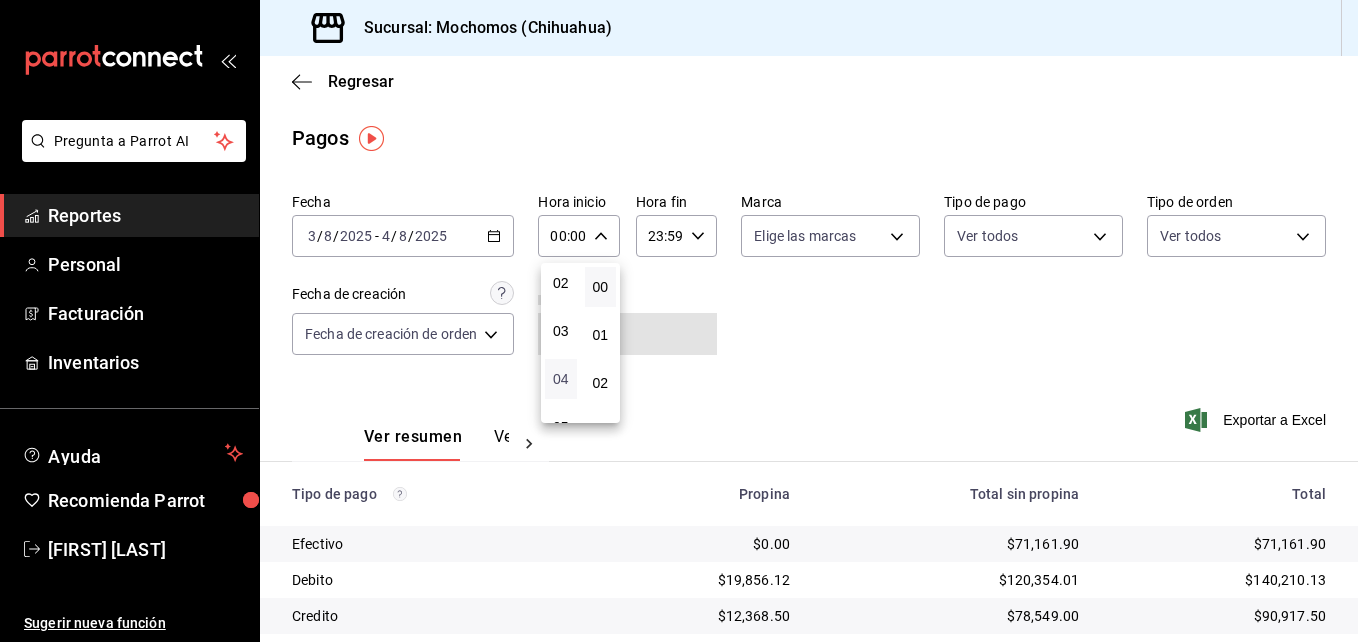 click on "04" at bounding box center [561, 379] 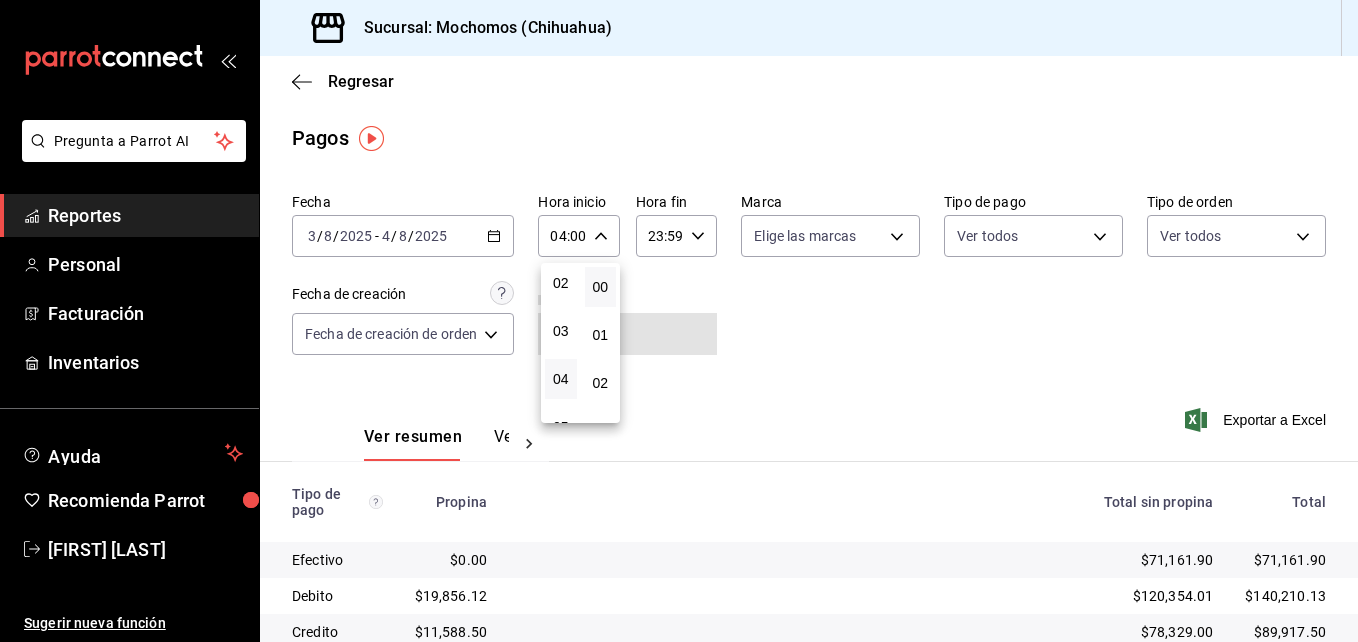 drag, startPoint x: 1346, startPoint y: 426, endPoint x: 1325, endPoint y: 482, distance: 59.808025 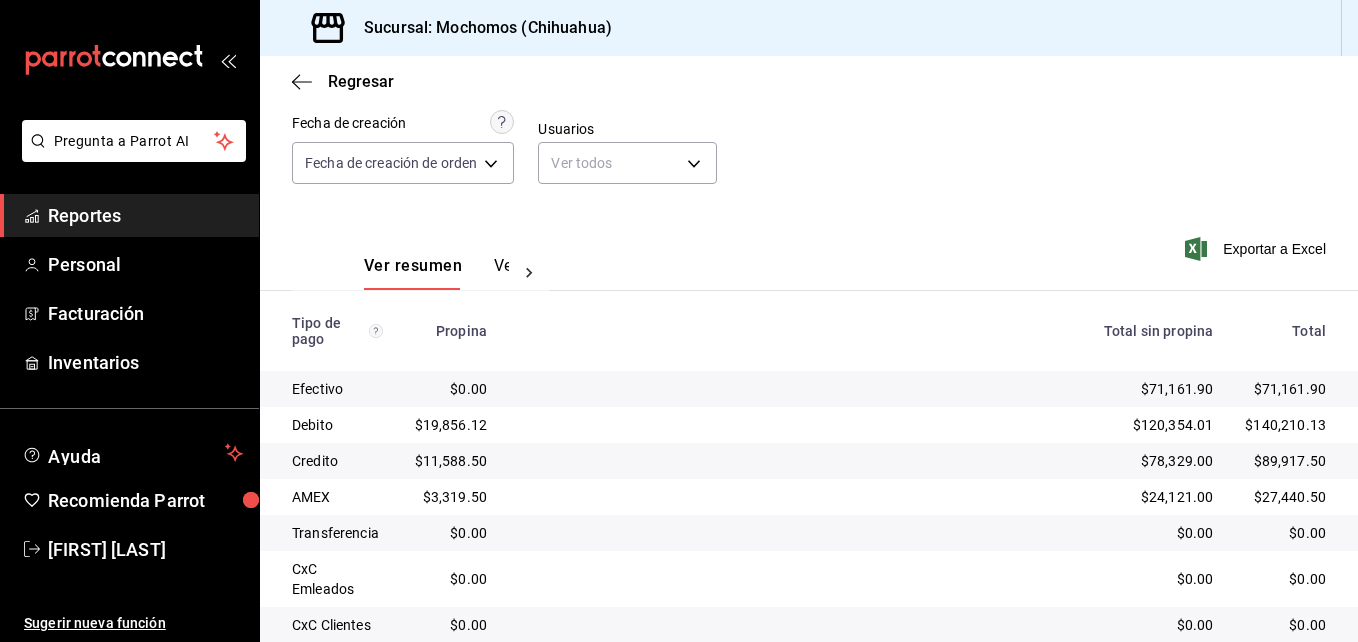 scroll, scrollTop: 205, scrollLeft: 0, axis: vertical 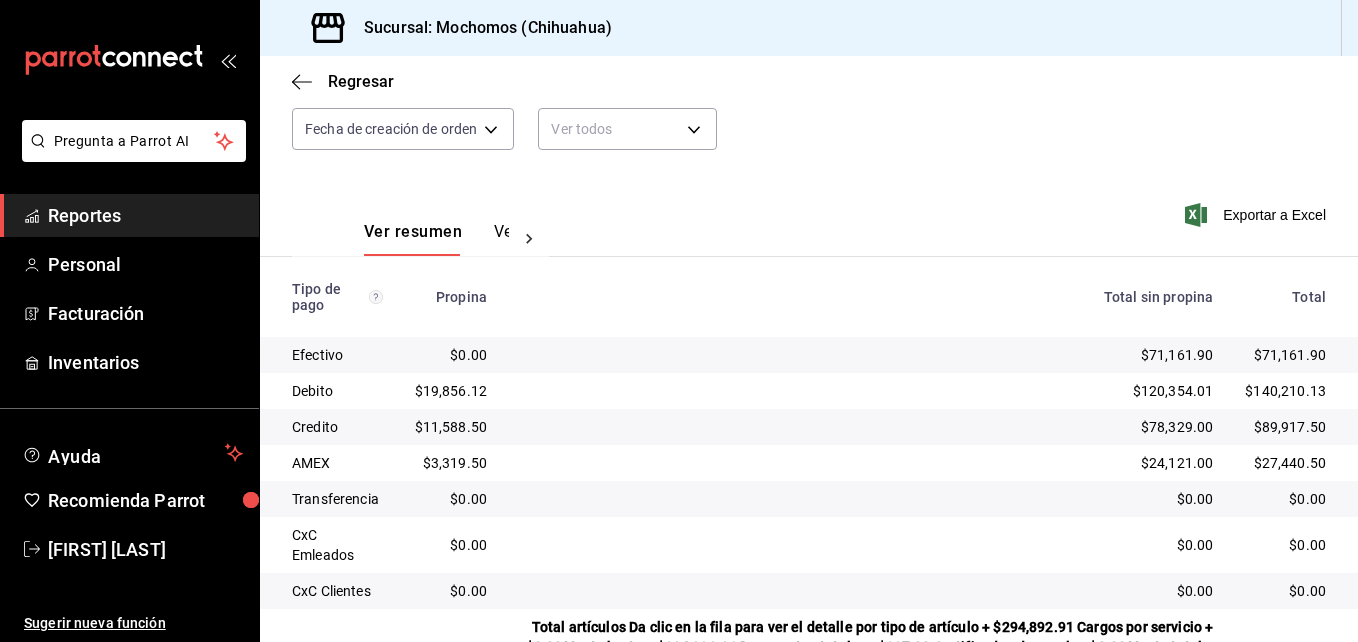 click on "Reportes" at bounding box center (145, 215) 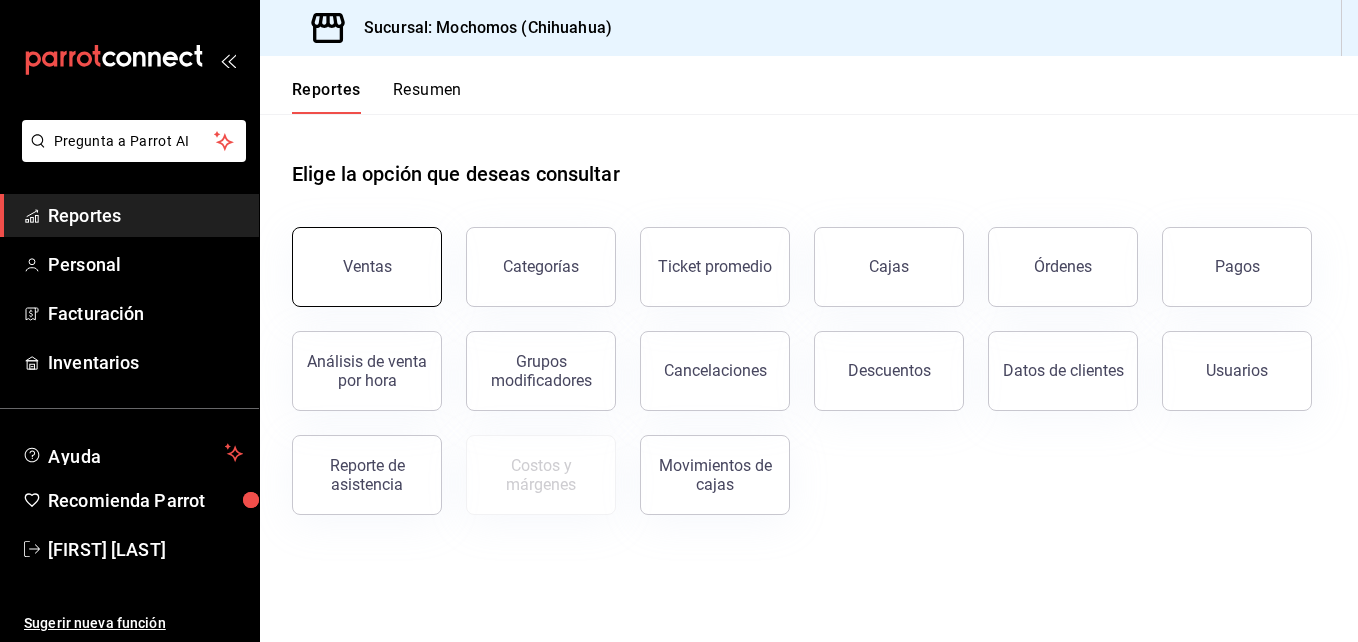 click on "Ventas" at bounding box center [367, 266] 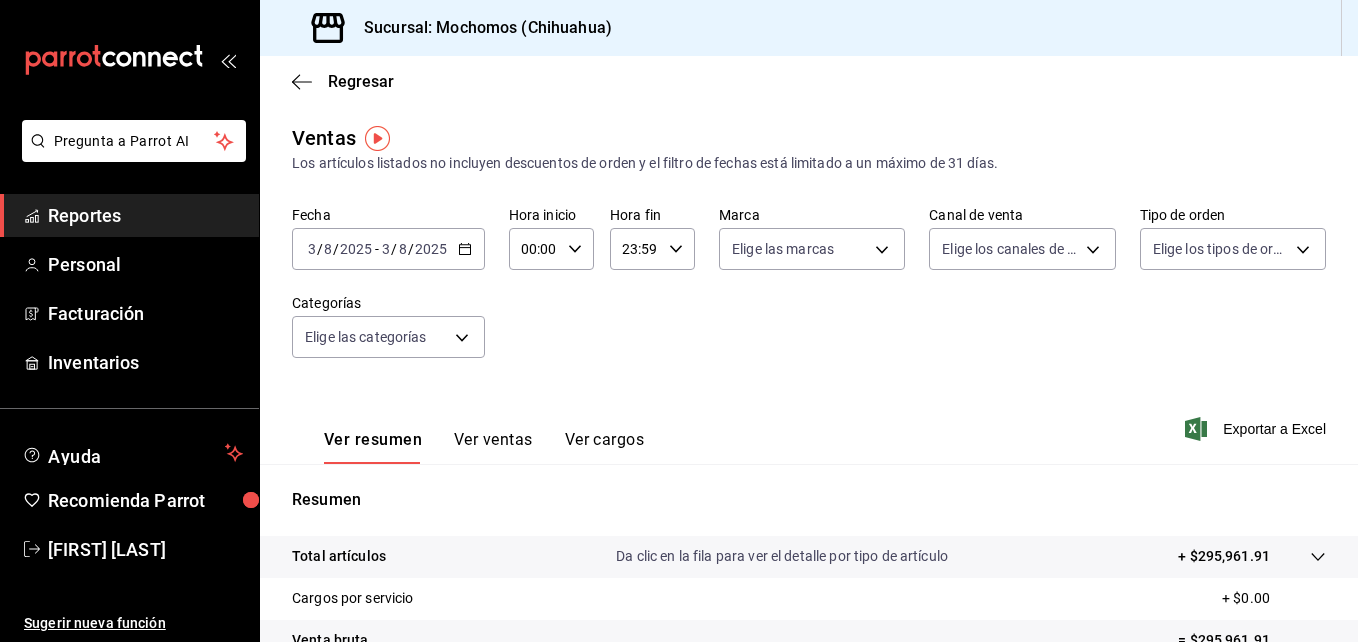 click on "2025-08-03 3 / 8 / 2025 - 2025-08-03 3 / 8 / 2025" at bounding box center (388, 249) 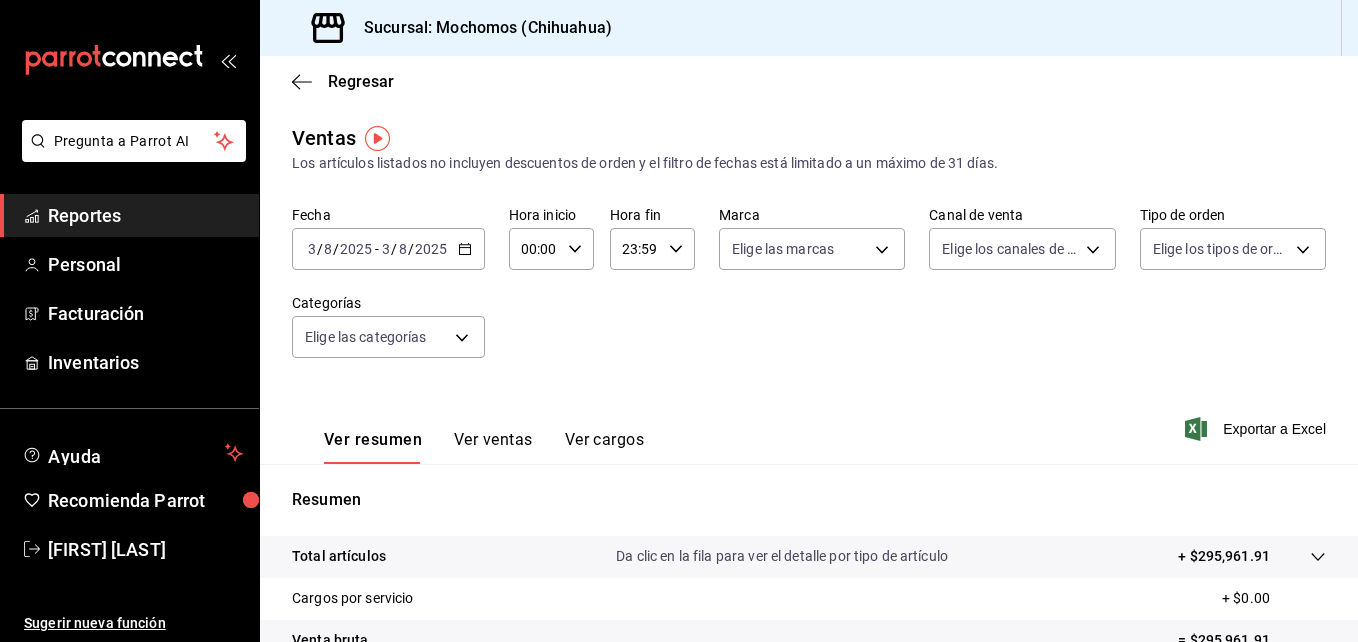 click on "3" at bounding box center (312, 249) 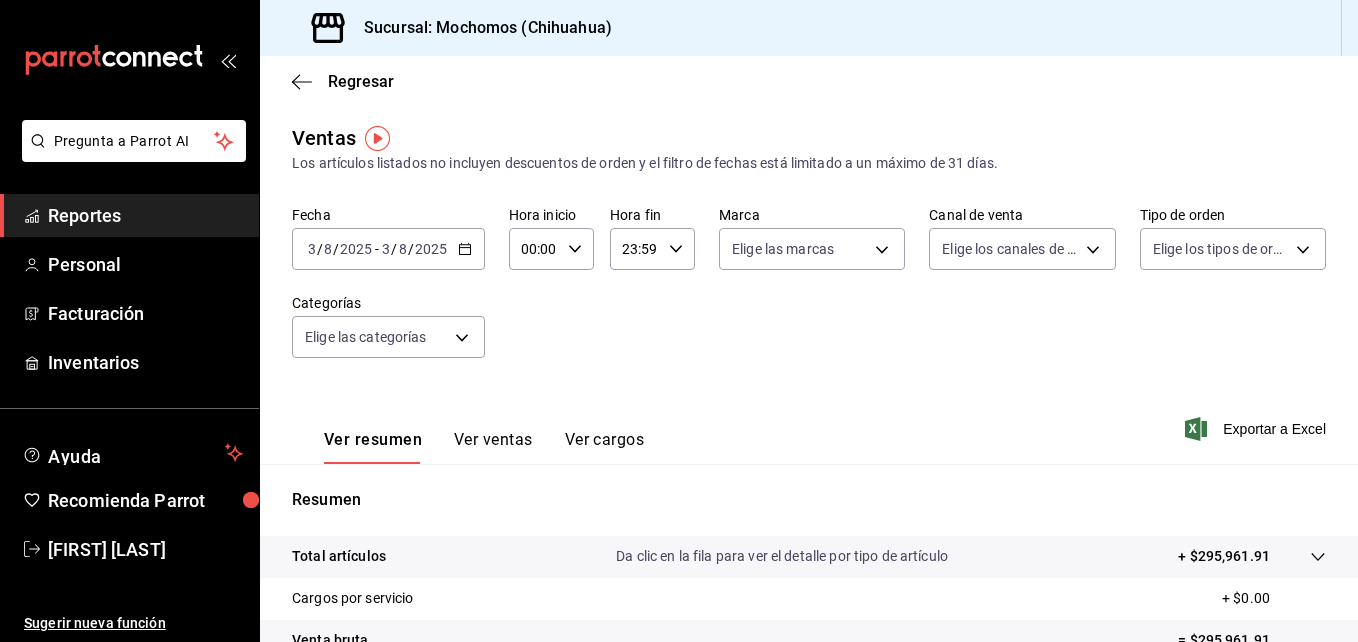 click on "3" at bounding box center (312, 249) 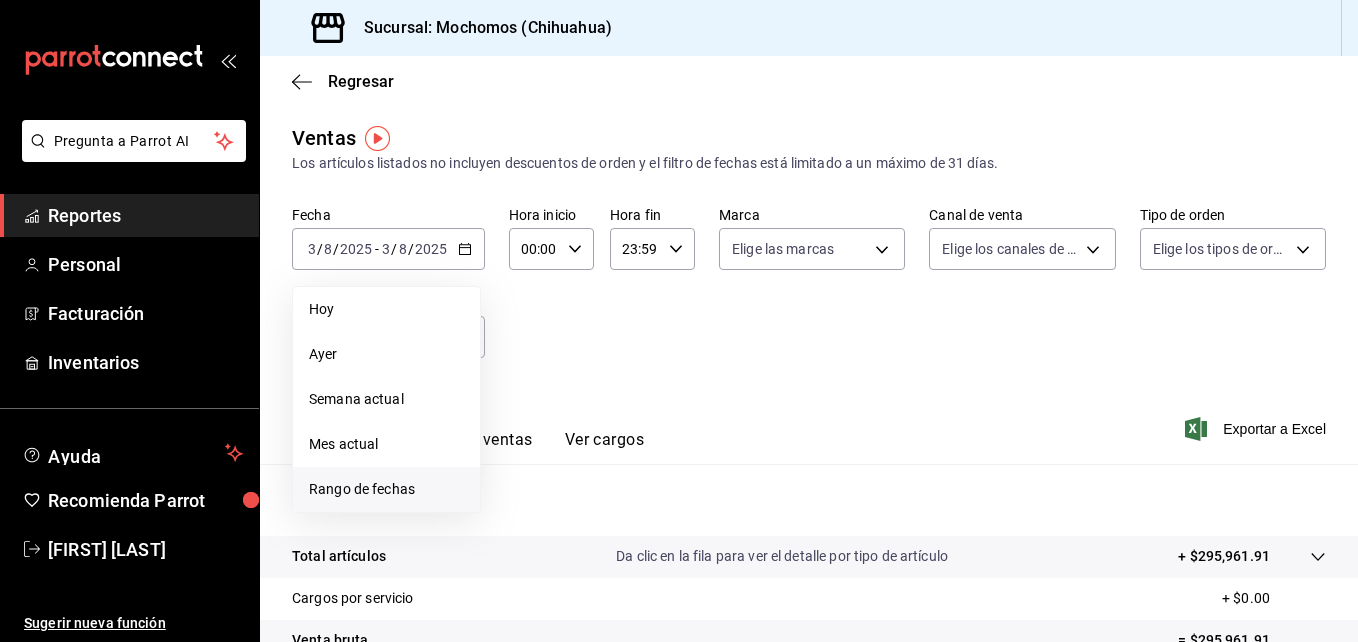 click on "Rango de fechas" at bounding box center (386, 489) 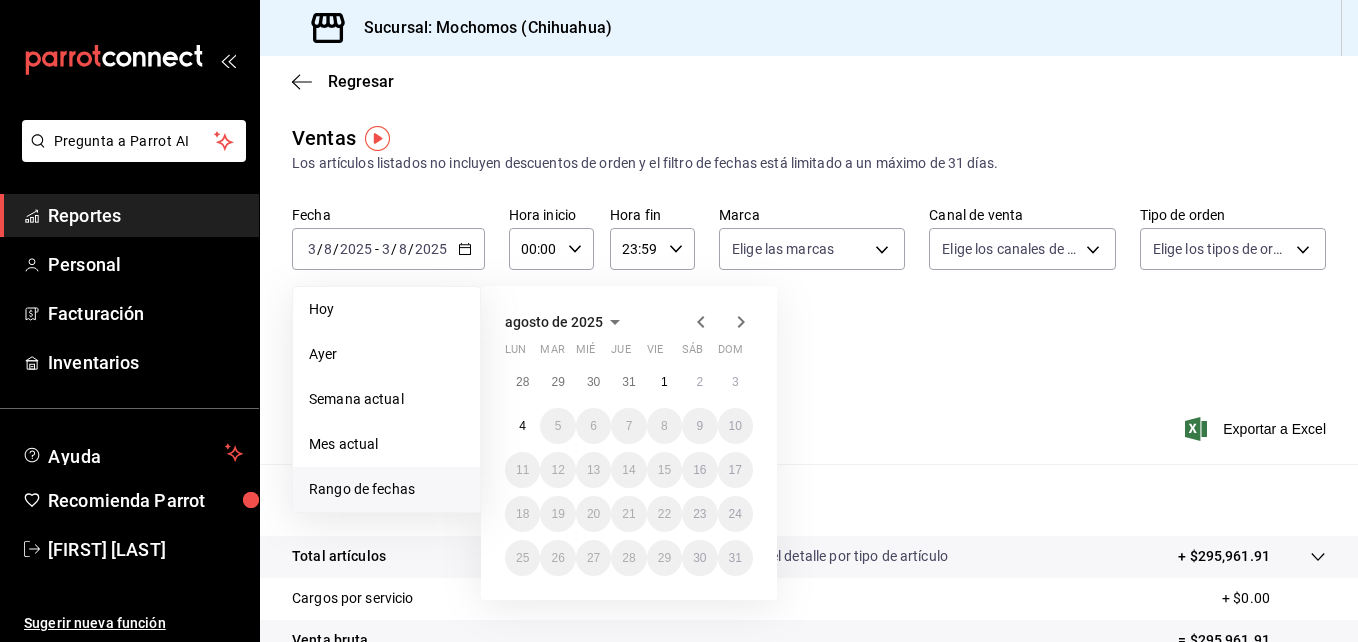 click on "Fecha [DATE] [DATE] - [DATE] [DATE] Hoy Ayer Semana actual Mes actual Rango de fechas agosto de 2025 lun mar mié jue vie sáb dom 28 29 30 31 1 2 3 4 5 6 7 8 9 10 11 12 13 14 15 16 17 18 19 20 21 22 23 24 25 26 27 28 29 30 31 Hora inicio 00:00 Hora inicio Hora fin 23:59 Hora fin Marca Elige las marcas Canal de venta Elige los canales de venta Tipo de orden Elige los tipos de orden Categorías Elige las categorías" at bounding box center [809, 294] 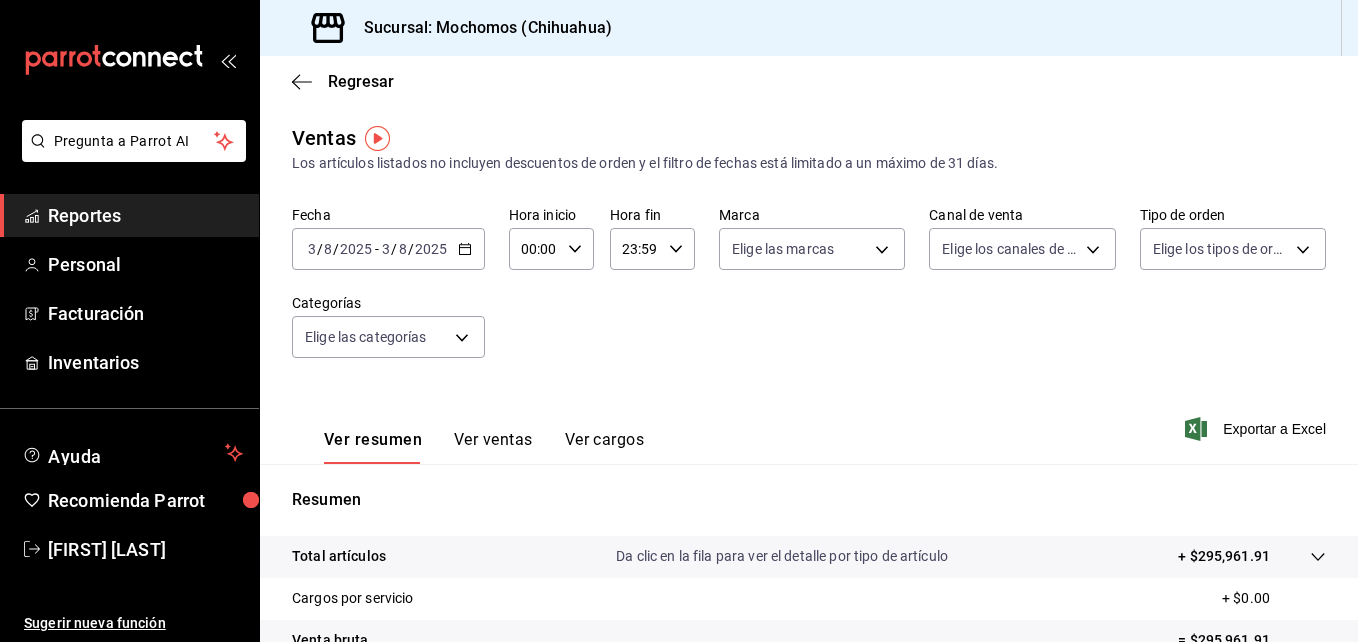 click on "Reportes" at bounding box center (145, 215) 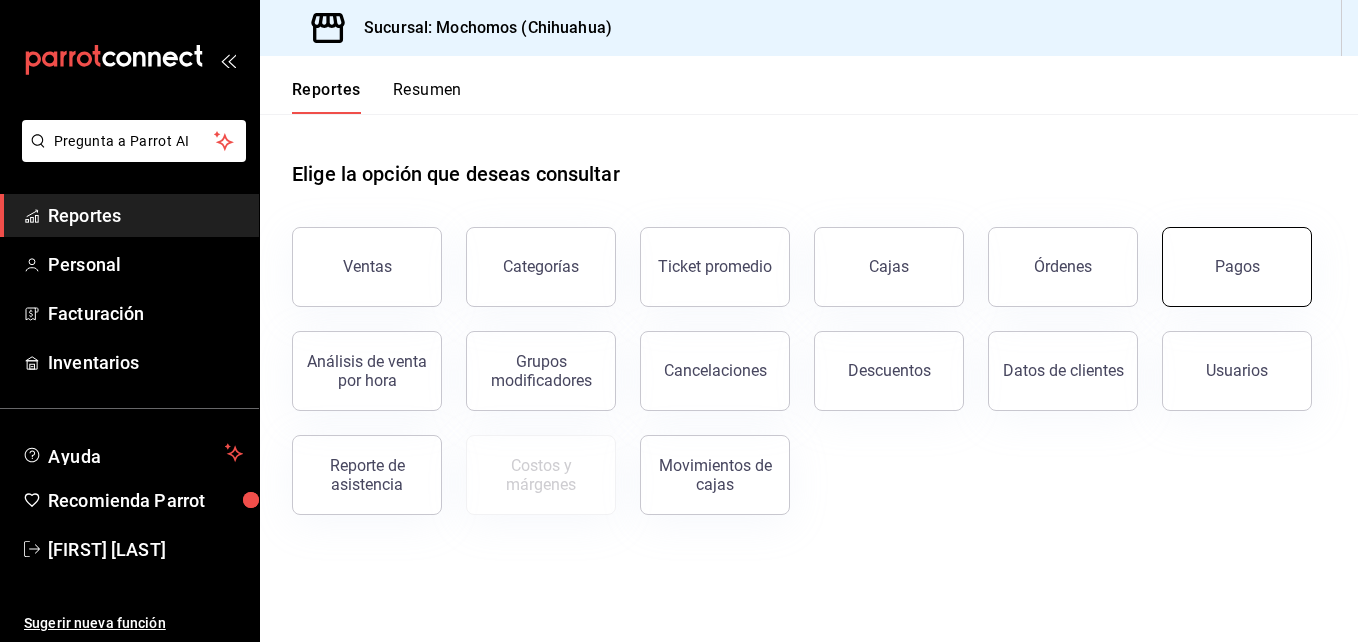 click on "Pagos" at bounding box center [1237, 266] 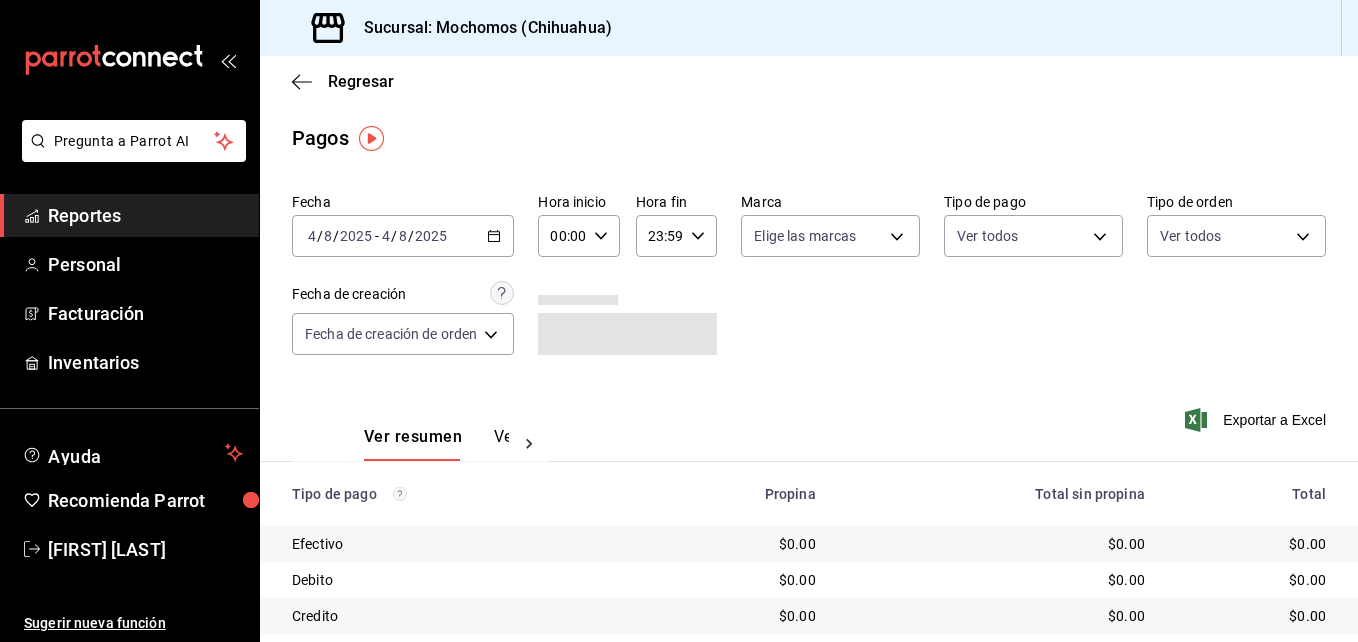 click on "2025-08-04 4 / 8 / 2025 - 2025-08-04 4 / 8 / 2025" at bounding box center (403, 236) 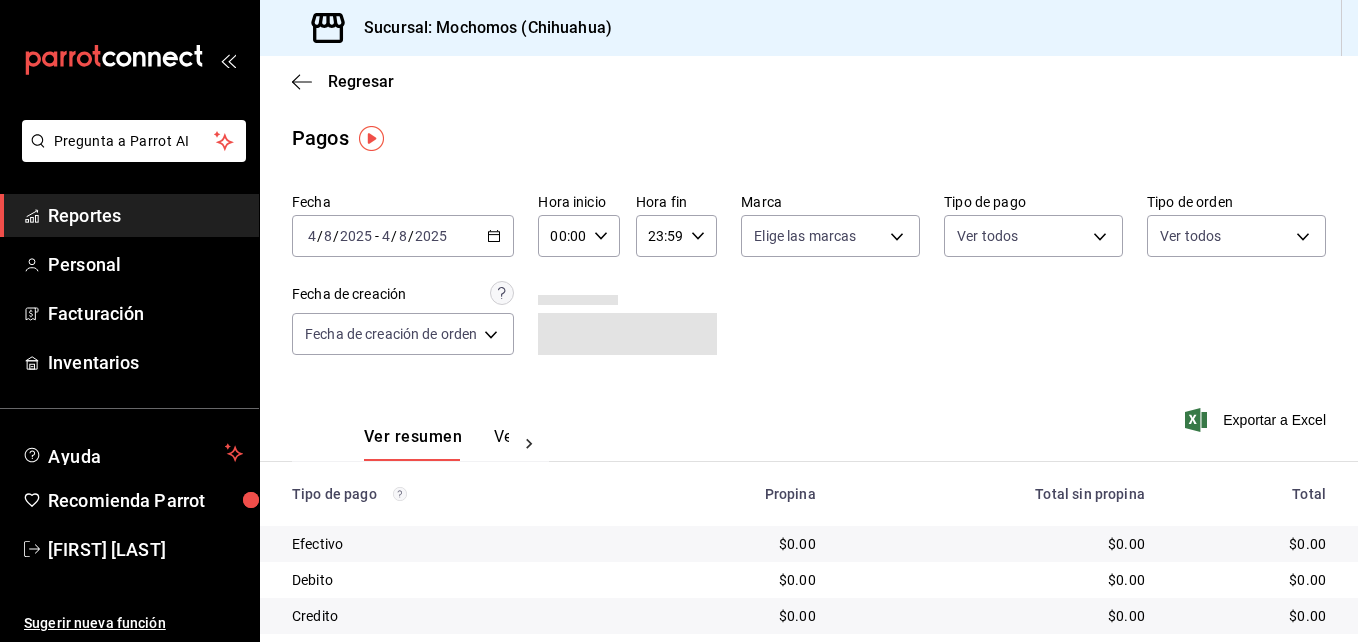 click on "4" at bounding box center (312, 236) 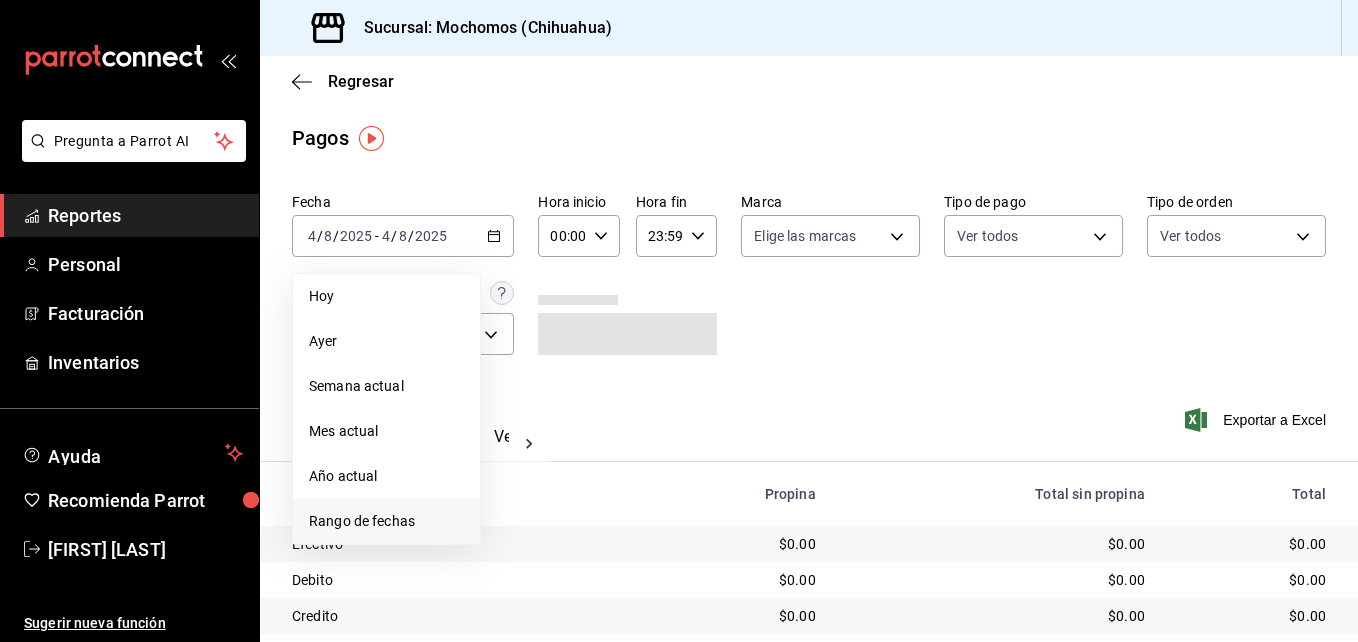 click on "Rango de fechas" at bounding box center [386, 521] 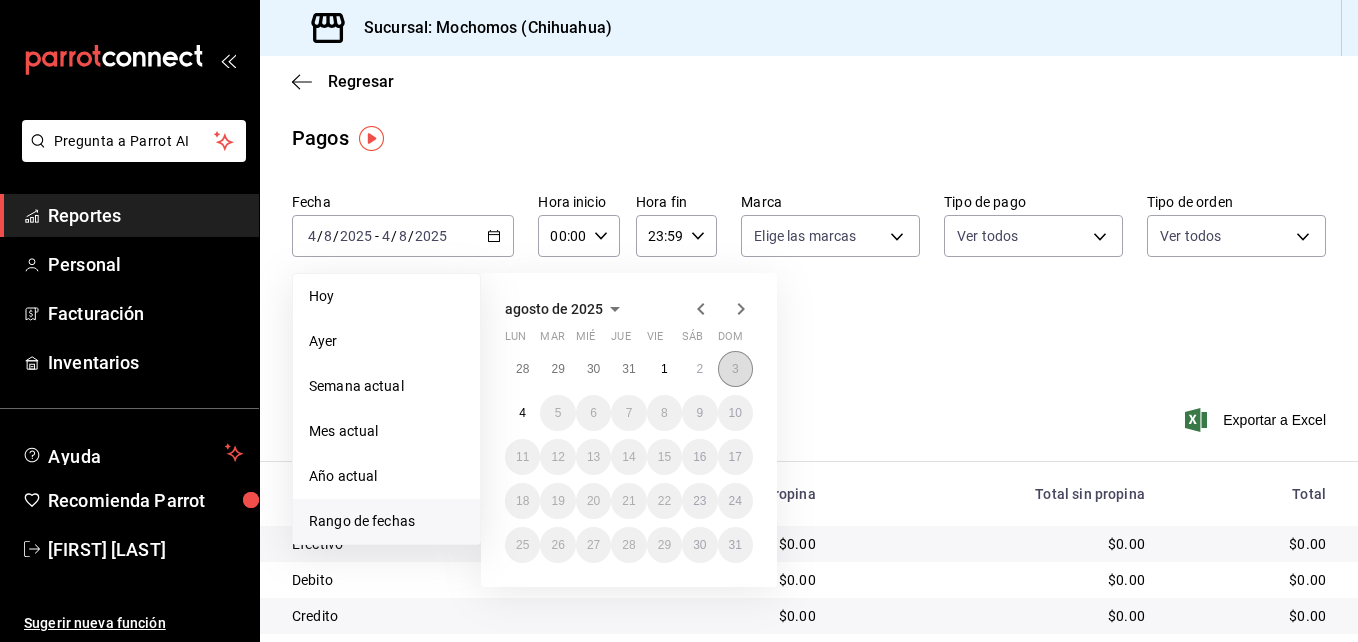 click on "3" at bounding box center [735, 369] 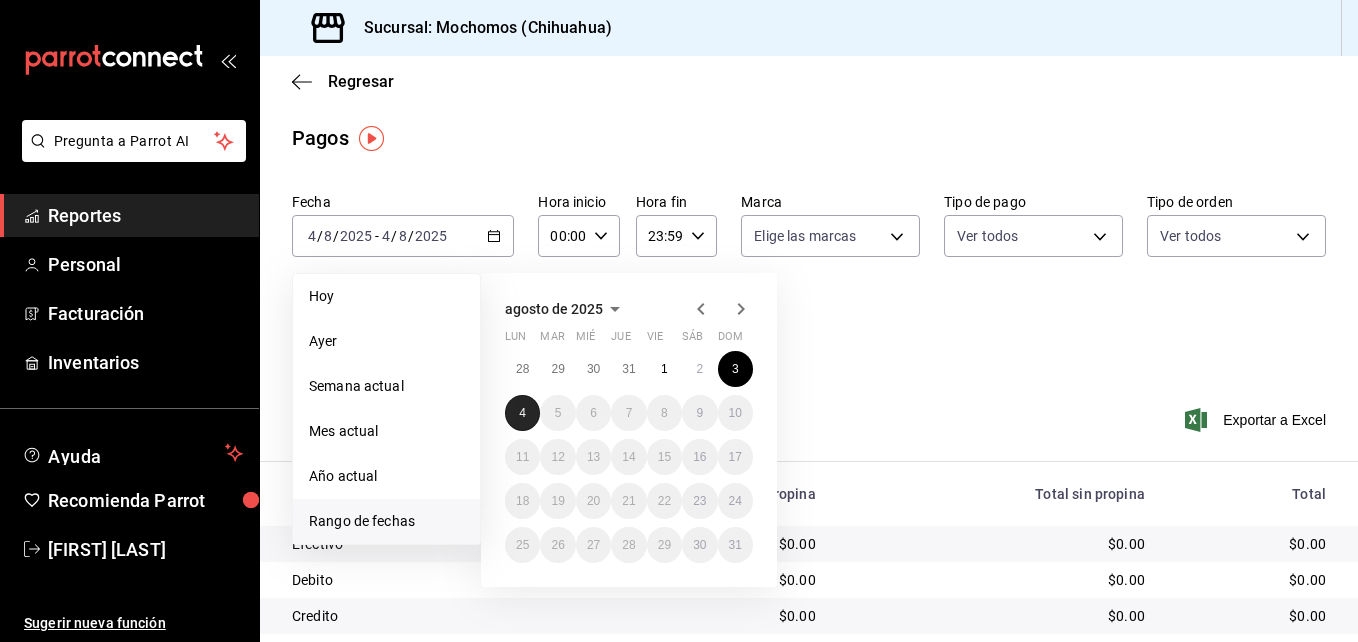 click on "4" at bounding box center (522, 413) 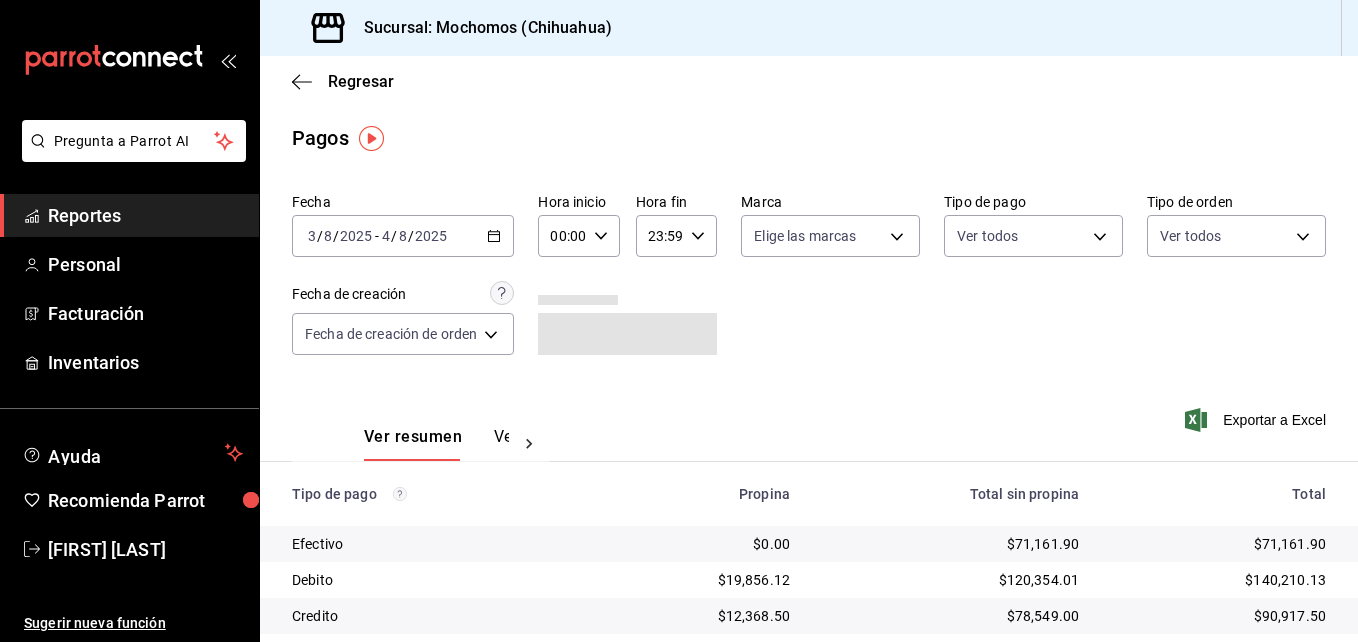 click on "00:00 Hora inicio" at bounding box center [578, 236] 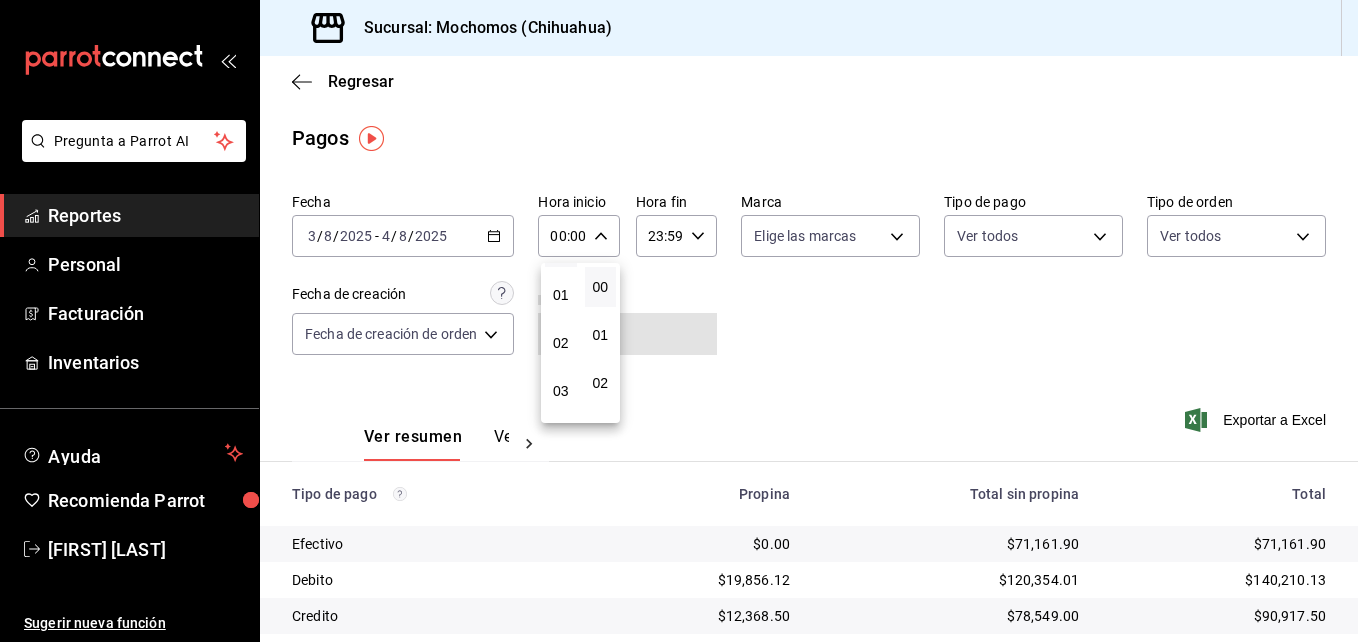 scroll, scrollTop: 100, scrollLeft: 0, axis: vertical 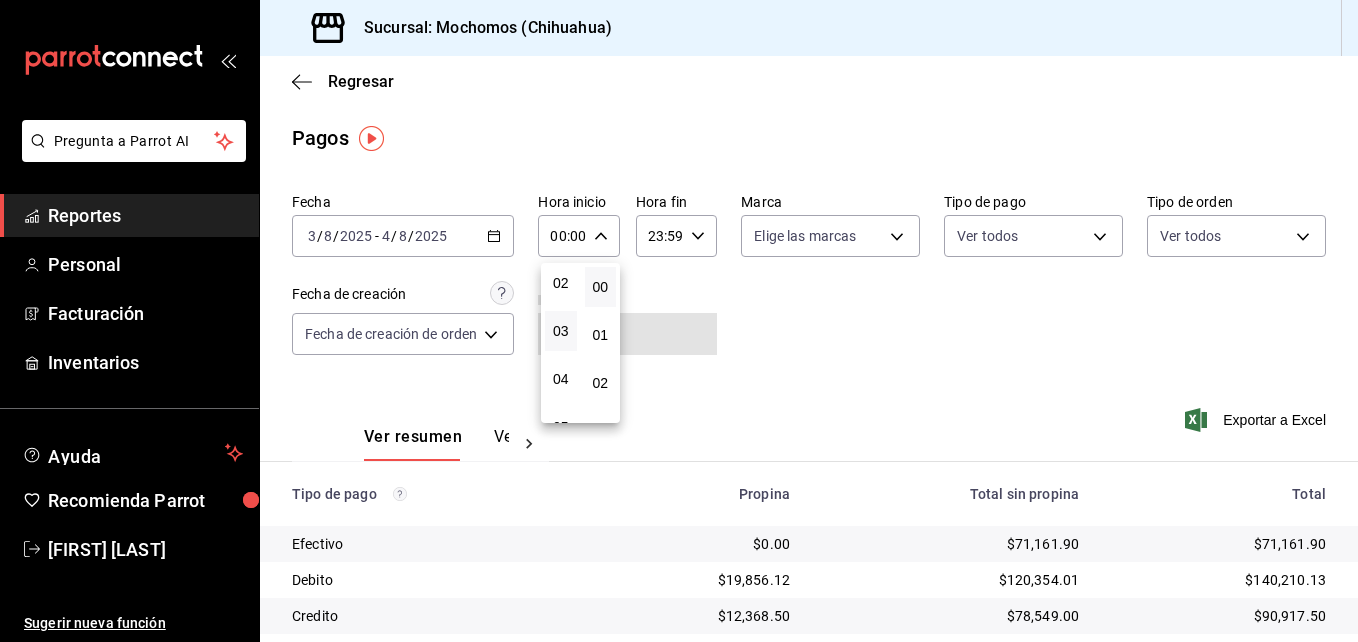 click on "03" at bounding box center [561, 331] 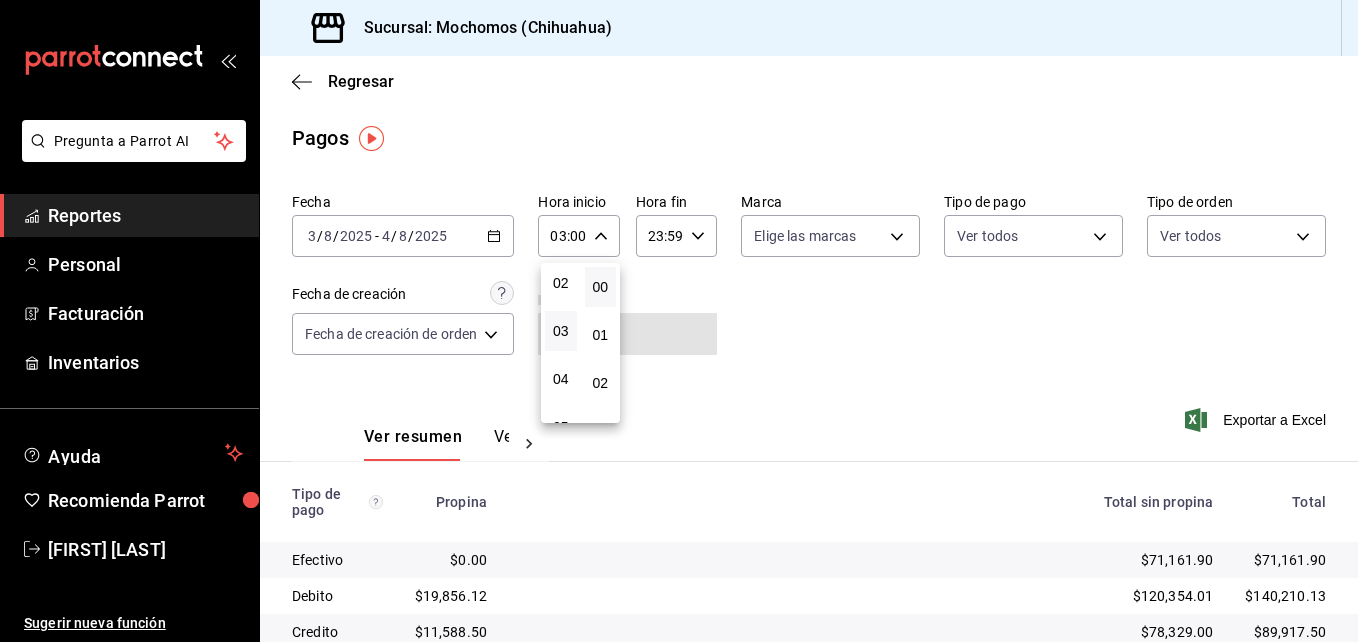 drag, startPoint x: 1350, startPoint y: 273, endPoint x: 1361, endPoint y: 446, distance: 173.34937 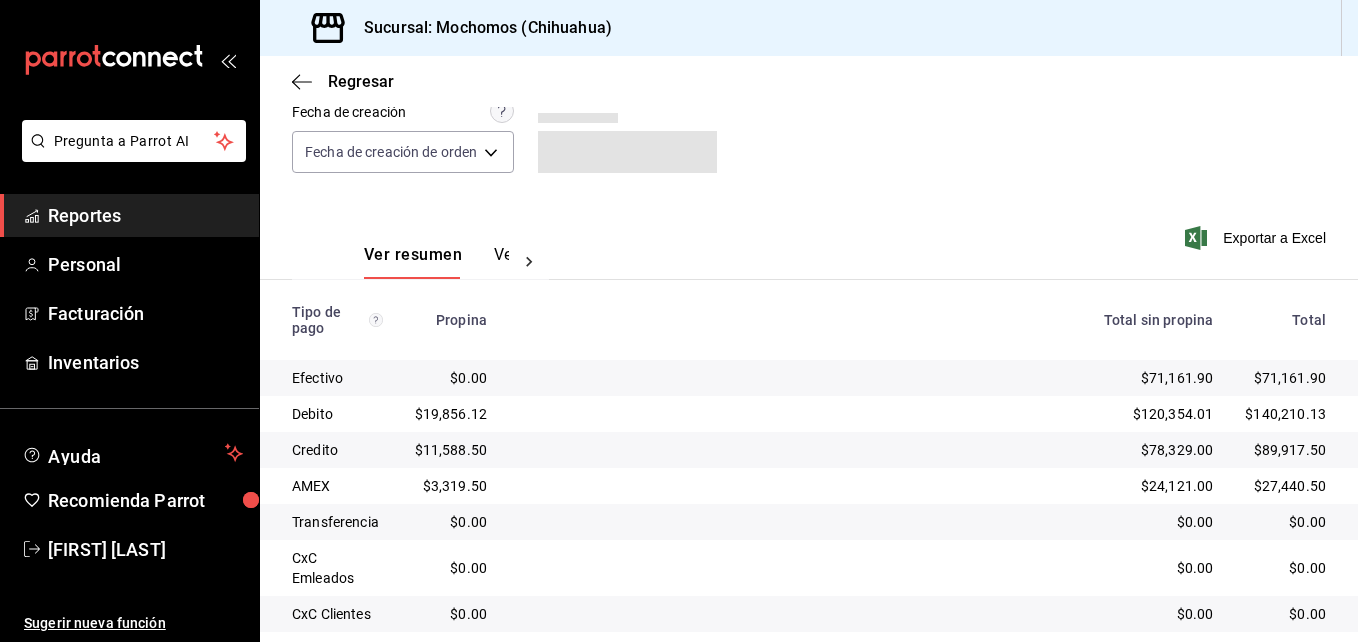 scroll, scrollTop: 187, scrollLeft: 0, axis: vertical 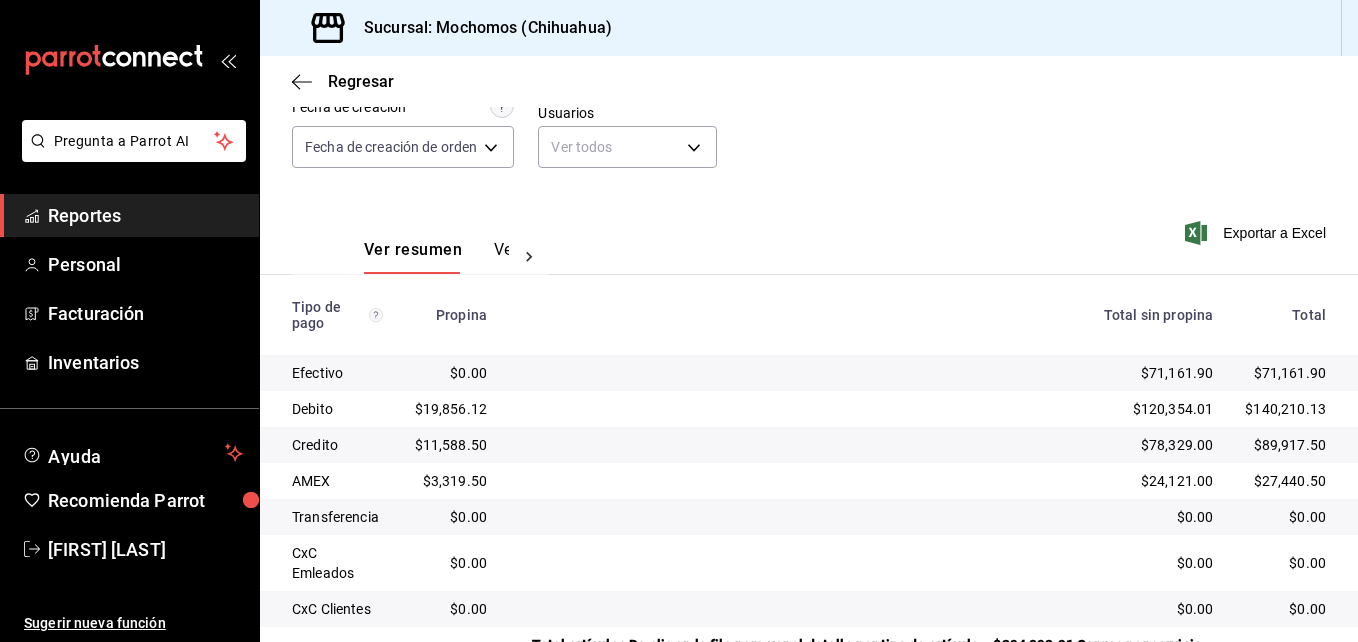 click on "Reportes" at bounding box center (145, 215) 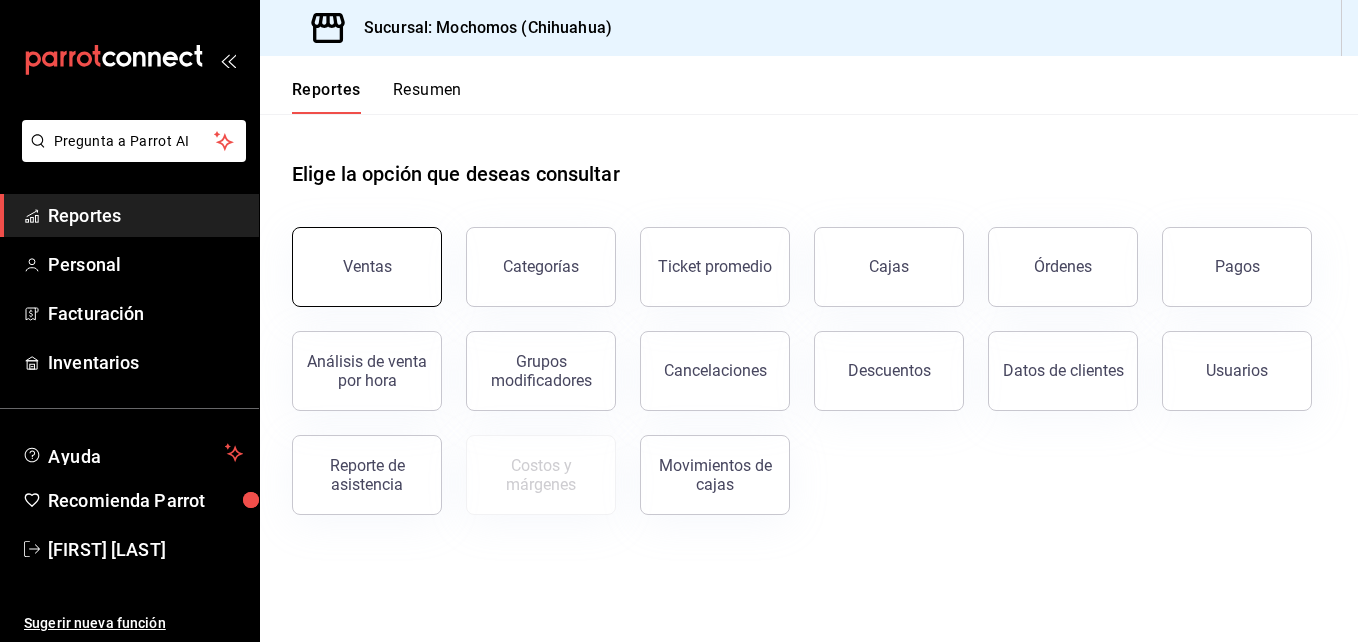 click on "Ventas" at bounding box center (367, 267) 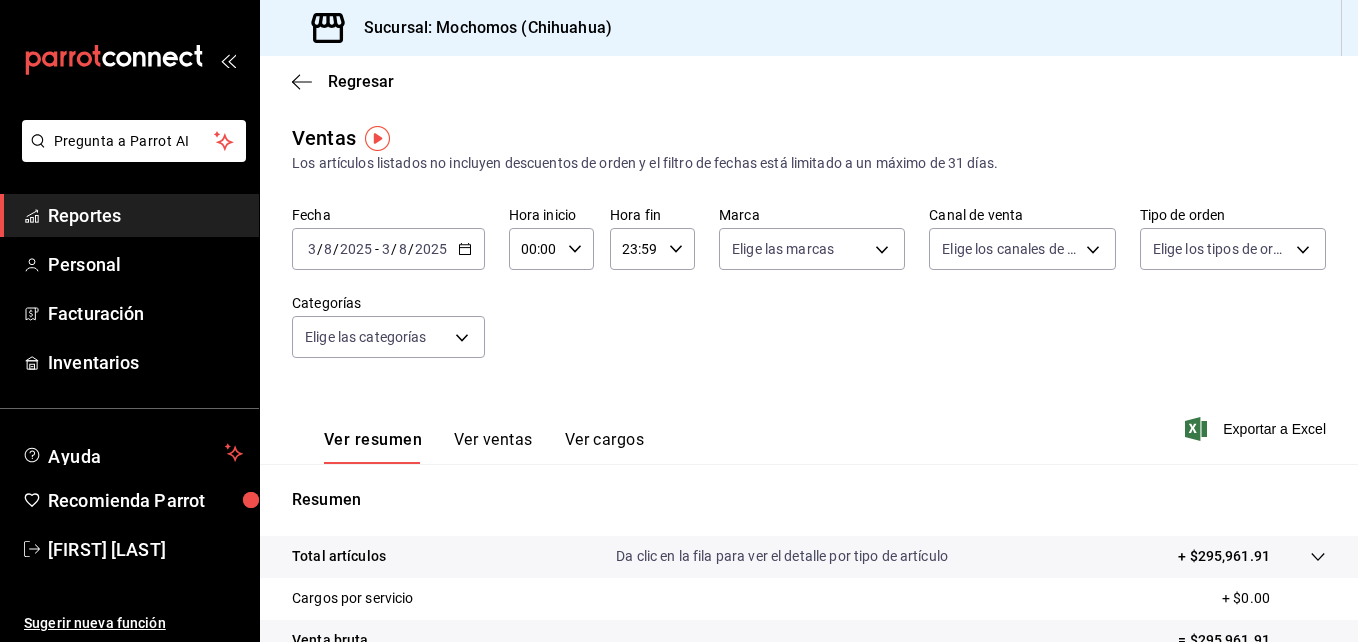 click on "3" at bounding box center (312, 249) 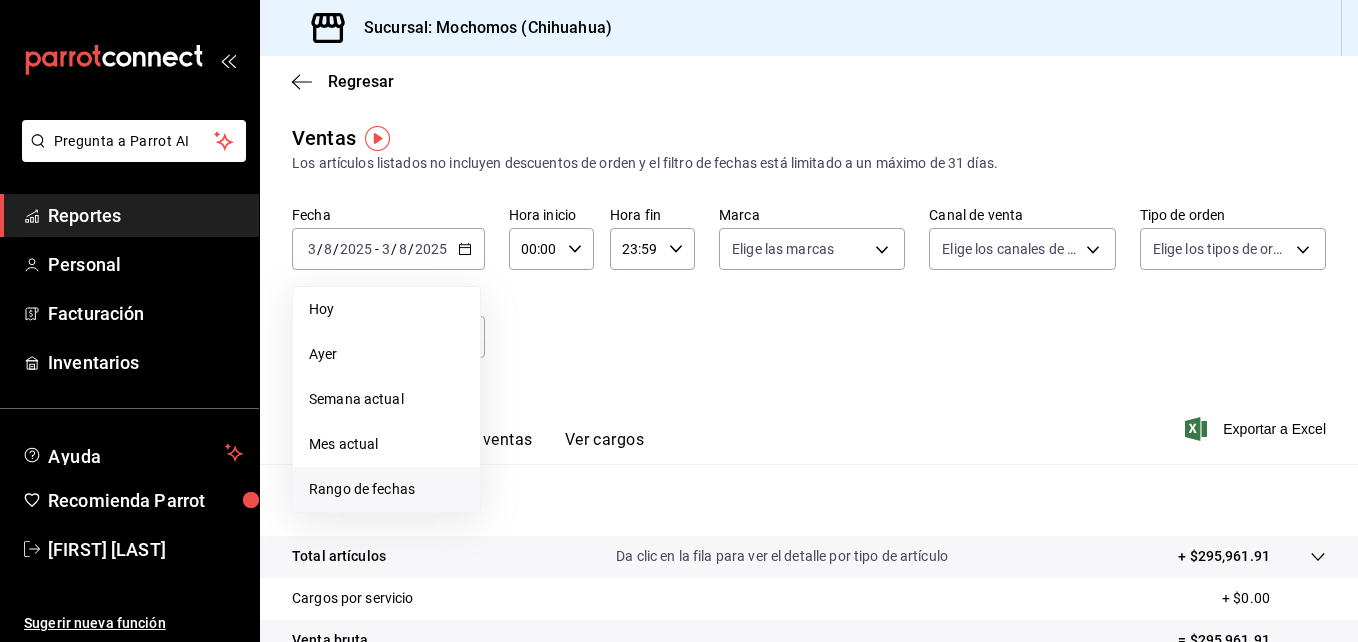 click on "Rango de fechas" at bounding box center [386, 489] 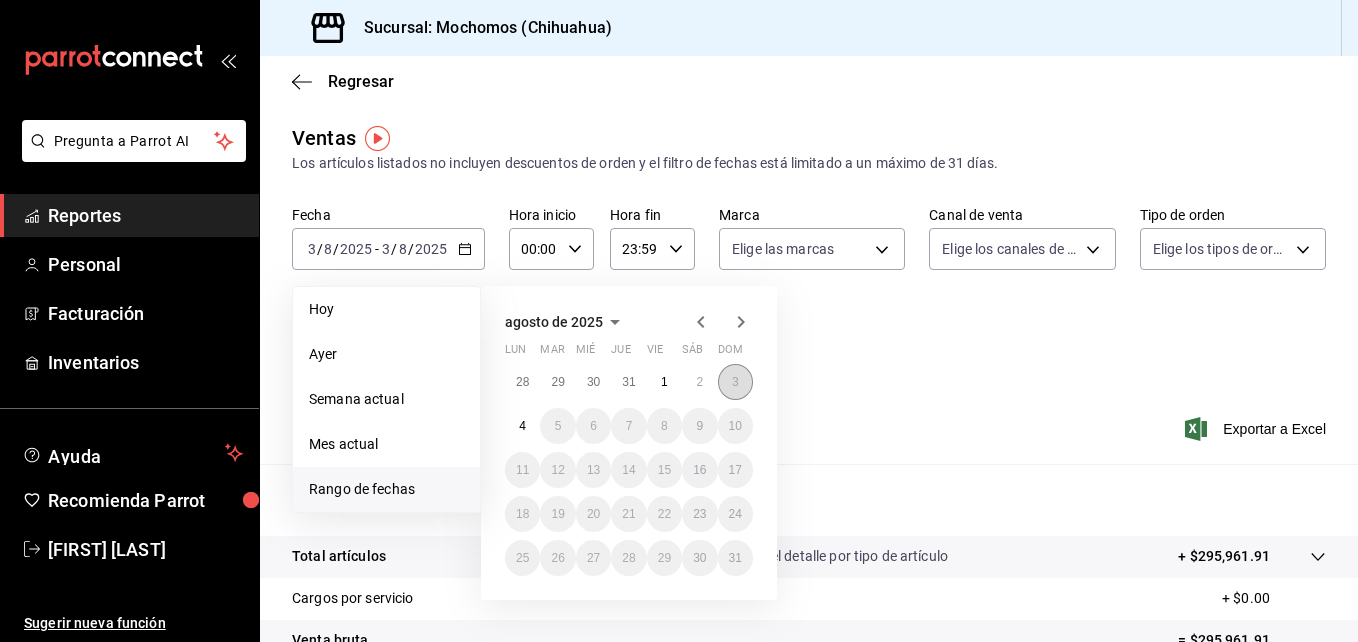click on "3" at bounding box center [735, 382] 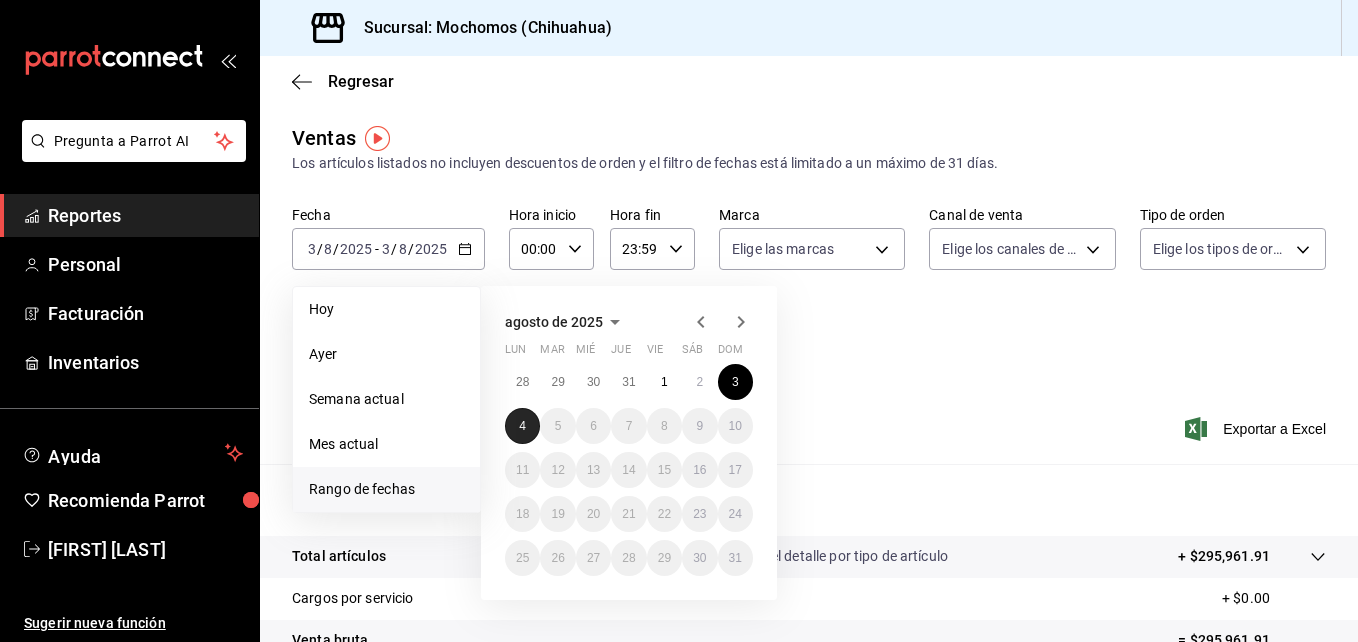 click on "4" at bounding box center [522, 426] 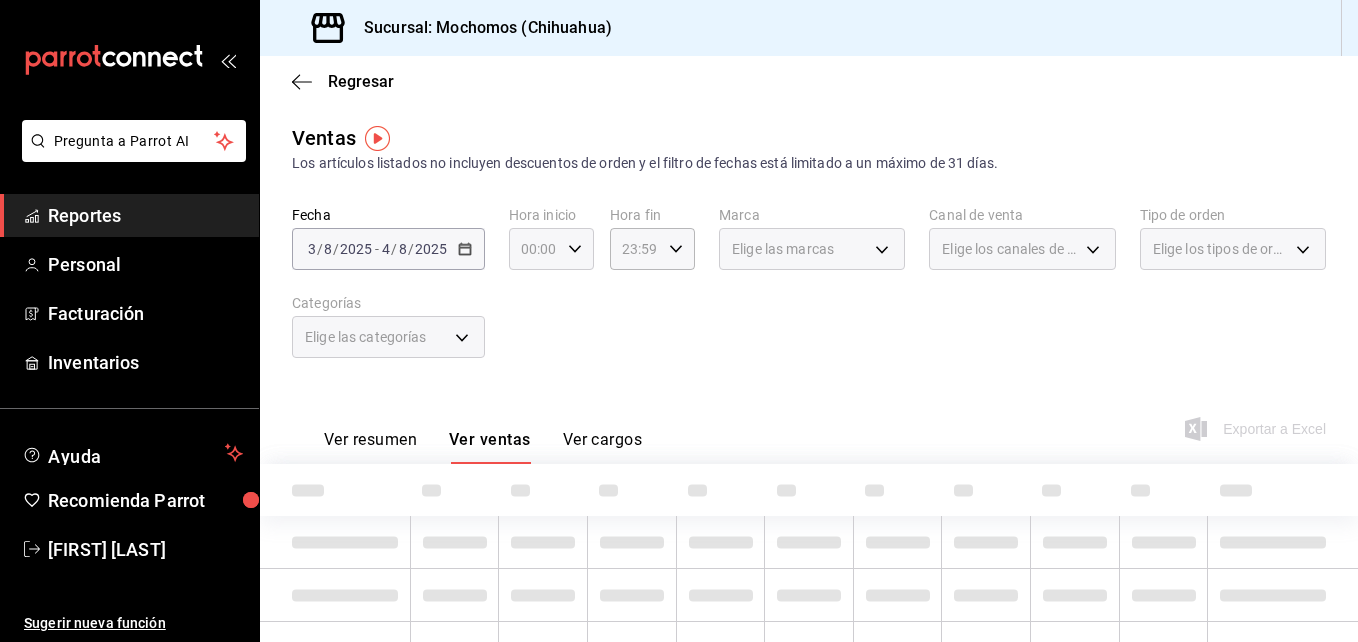 click 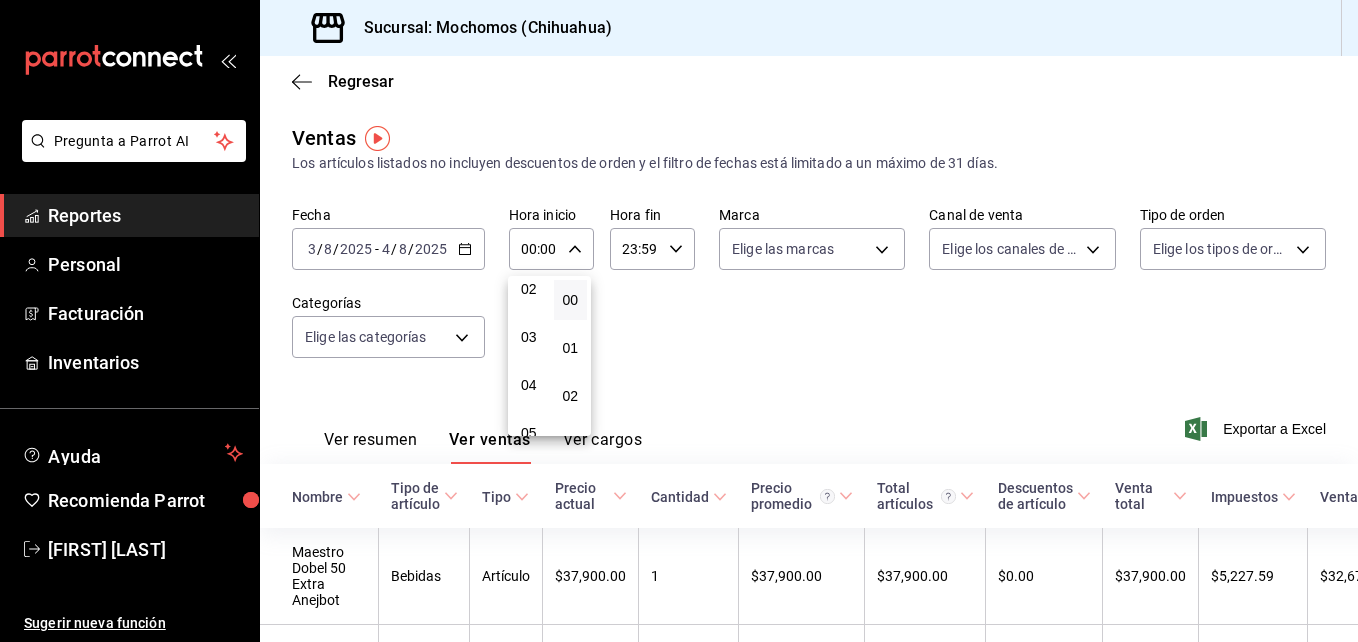 scroll, scrollTop: 200, scrollLeft: 0, axis: vertical 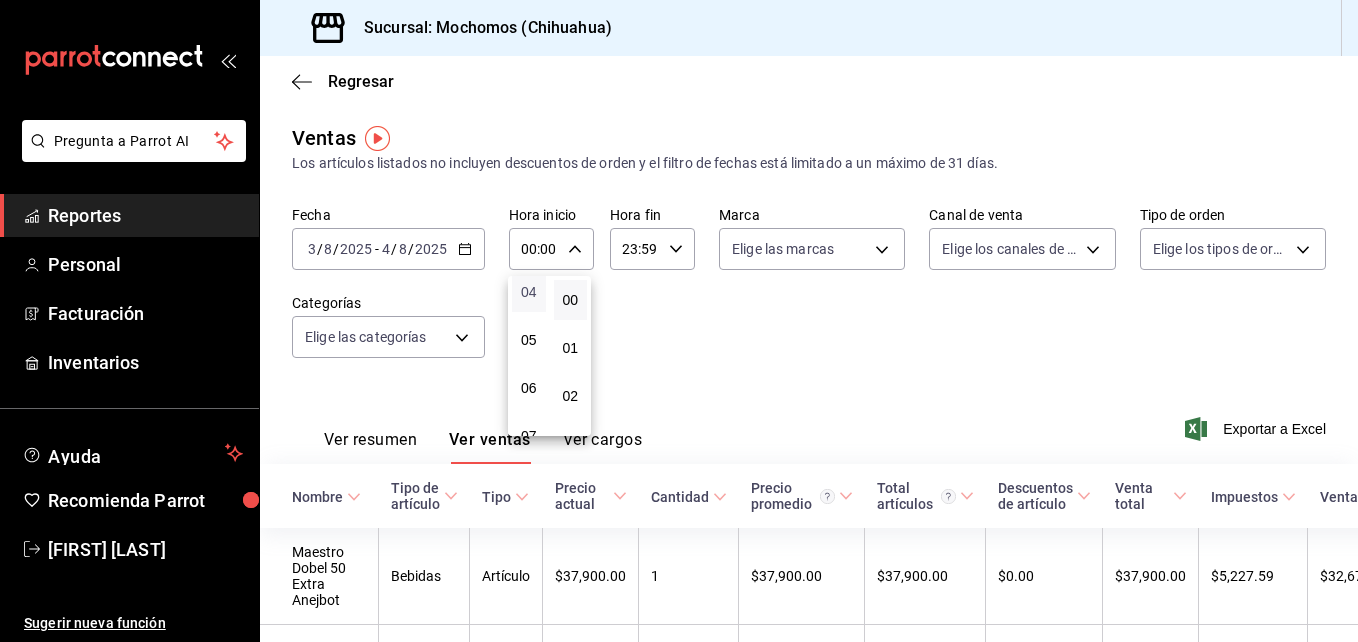click on "04" at bounding box center [529, 292] 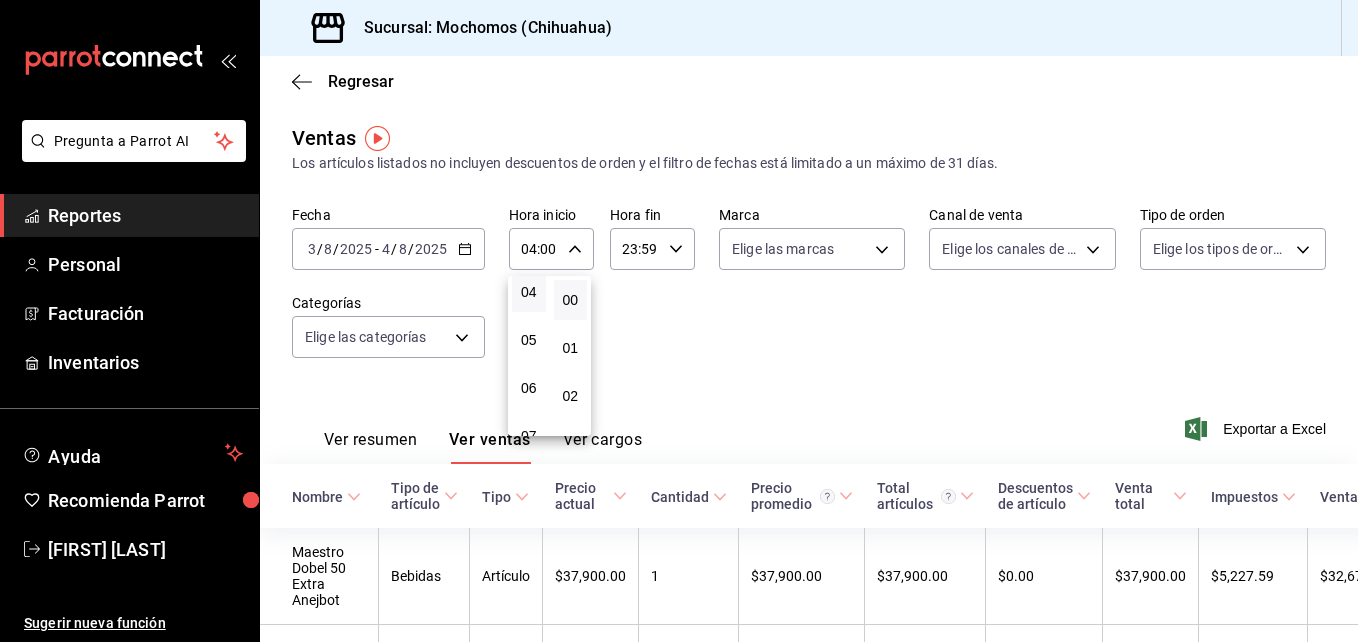drag, startPoint x: 1356, startPoint y: 188, endPoint x: 1342, endPoint y: 379, distance: 191.5124 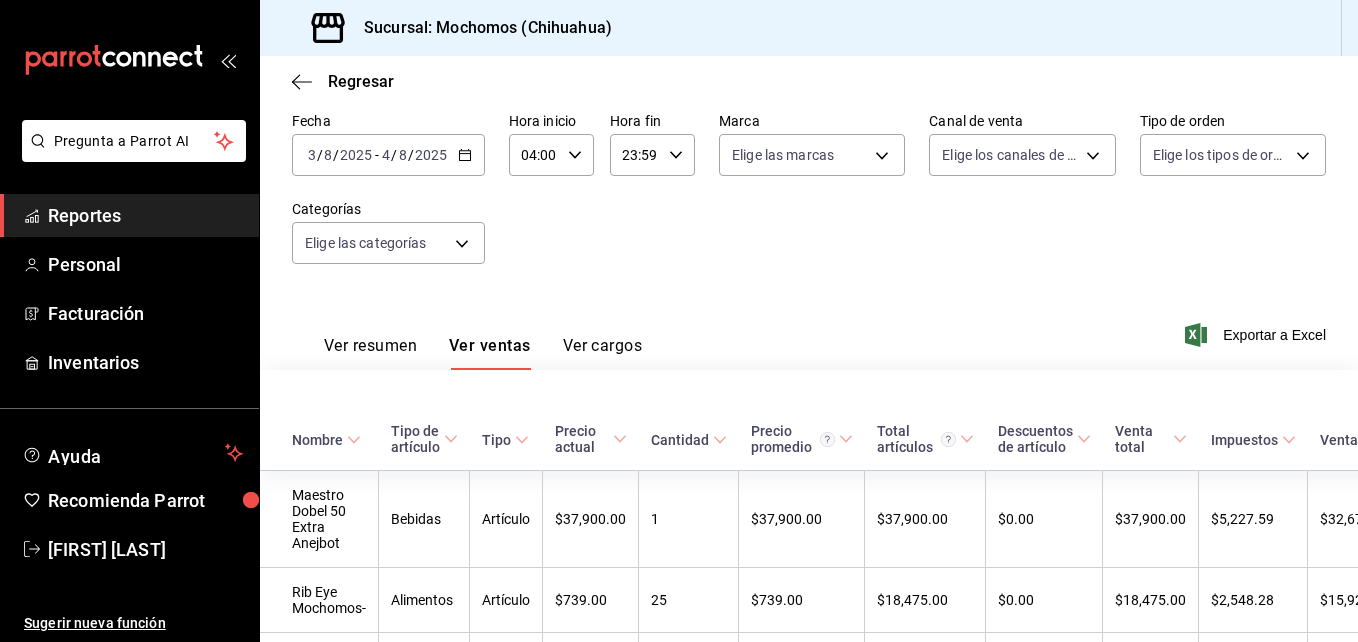 scroll, scrollTop: 0, scrollLeft: 0, axis: both 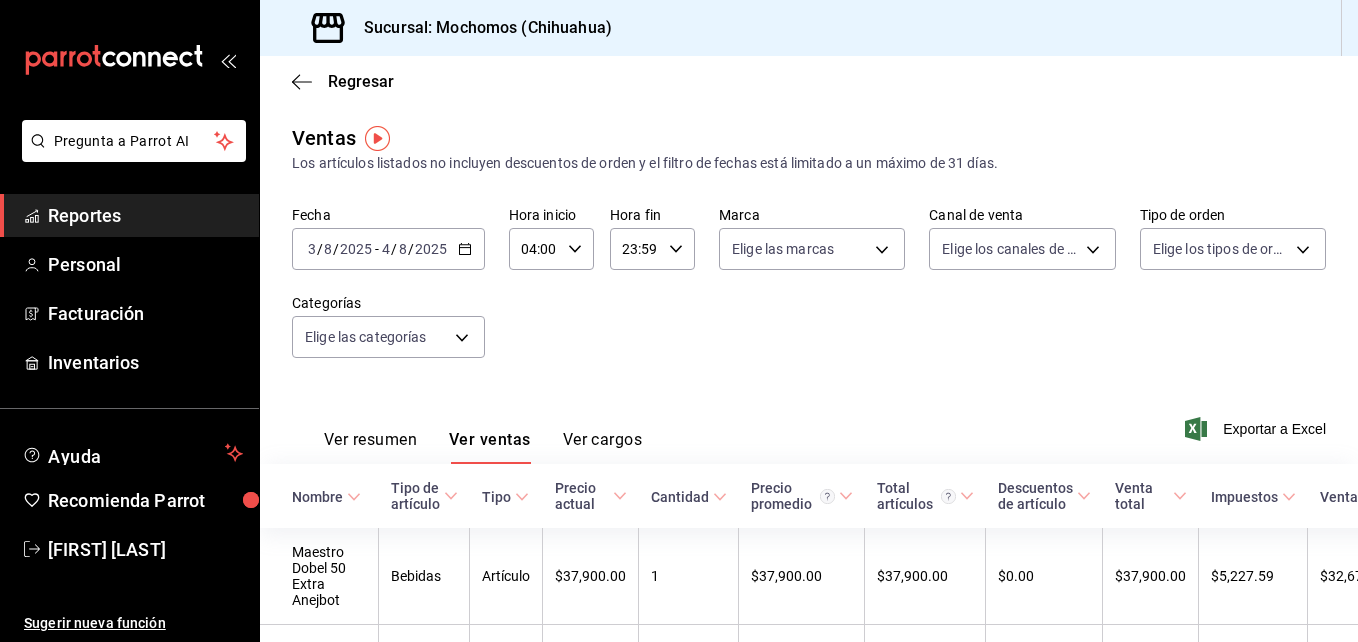 click on "Reportes" at bounding box center (145, 215) 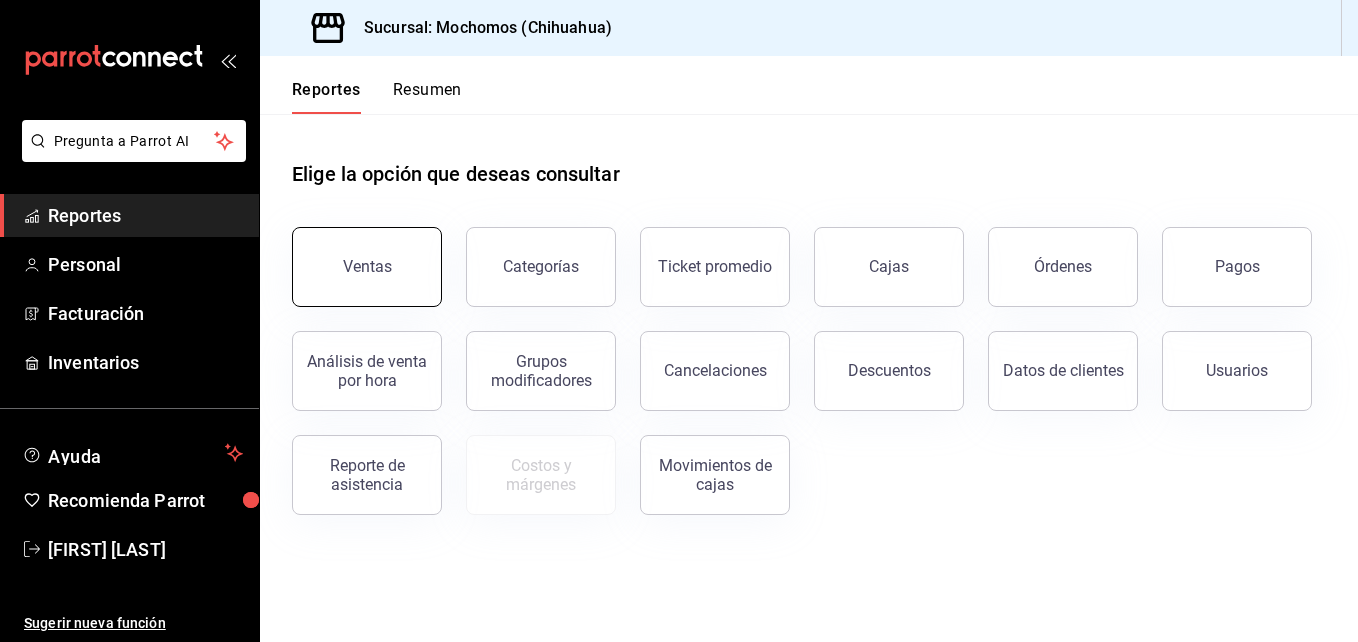 click on "Ventas" at bounding box center [367, 267] 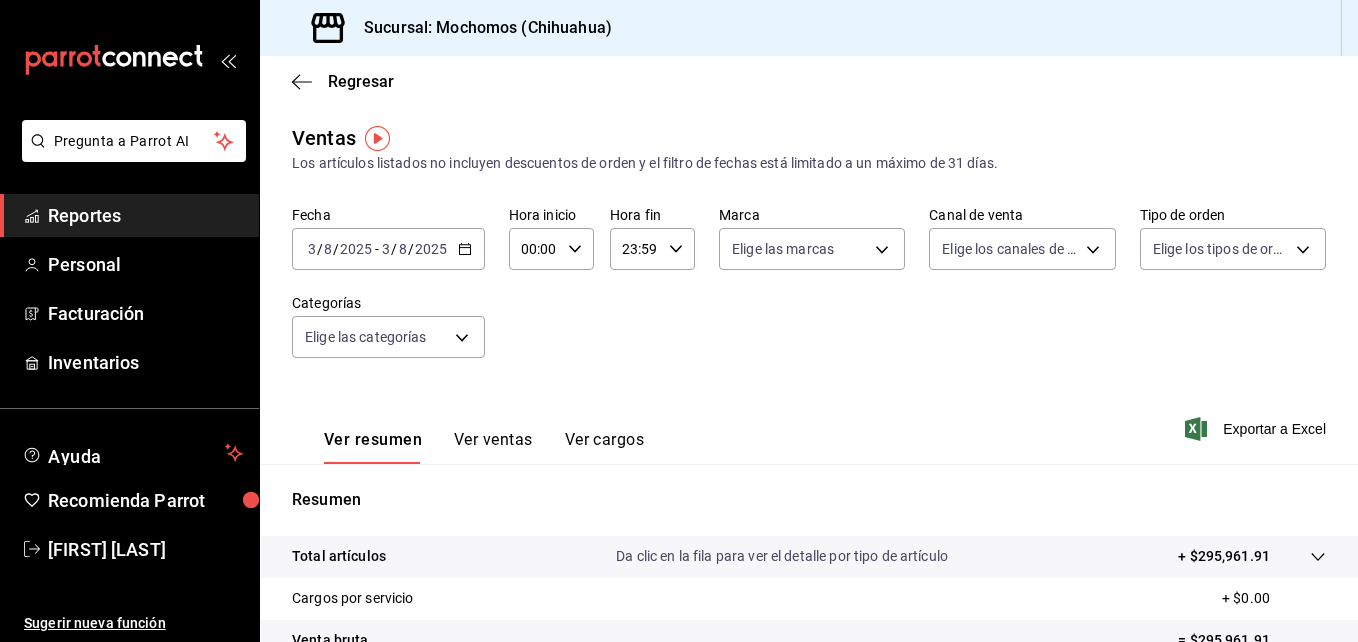 click on "3" at bounding box center (312, 249) 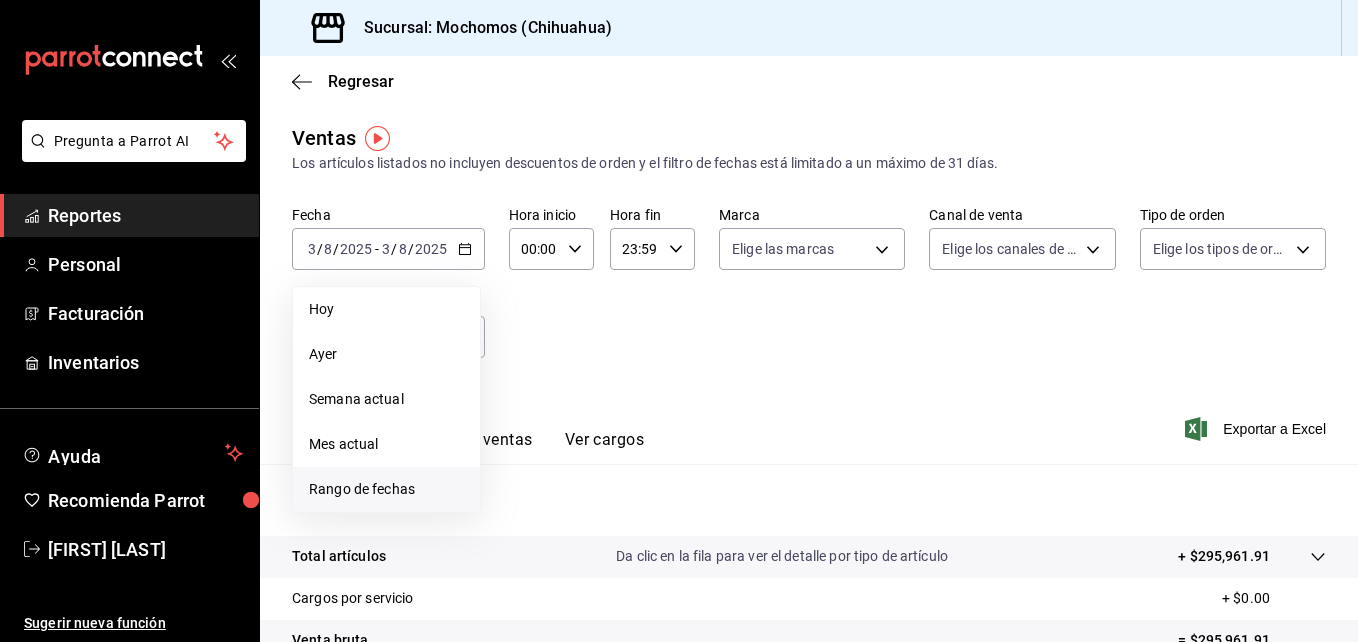 click on "Rango de fechas" at bounding box center [386, 489] 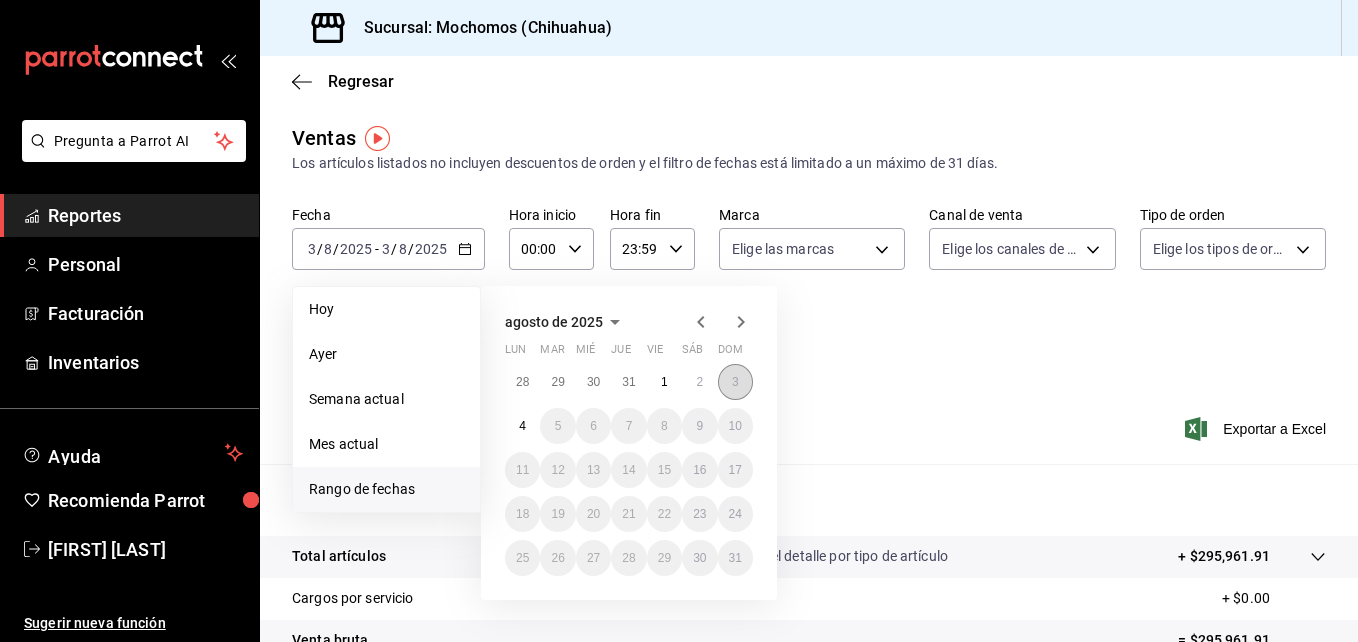 click on "3" at bounding box center [735, 382] 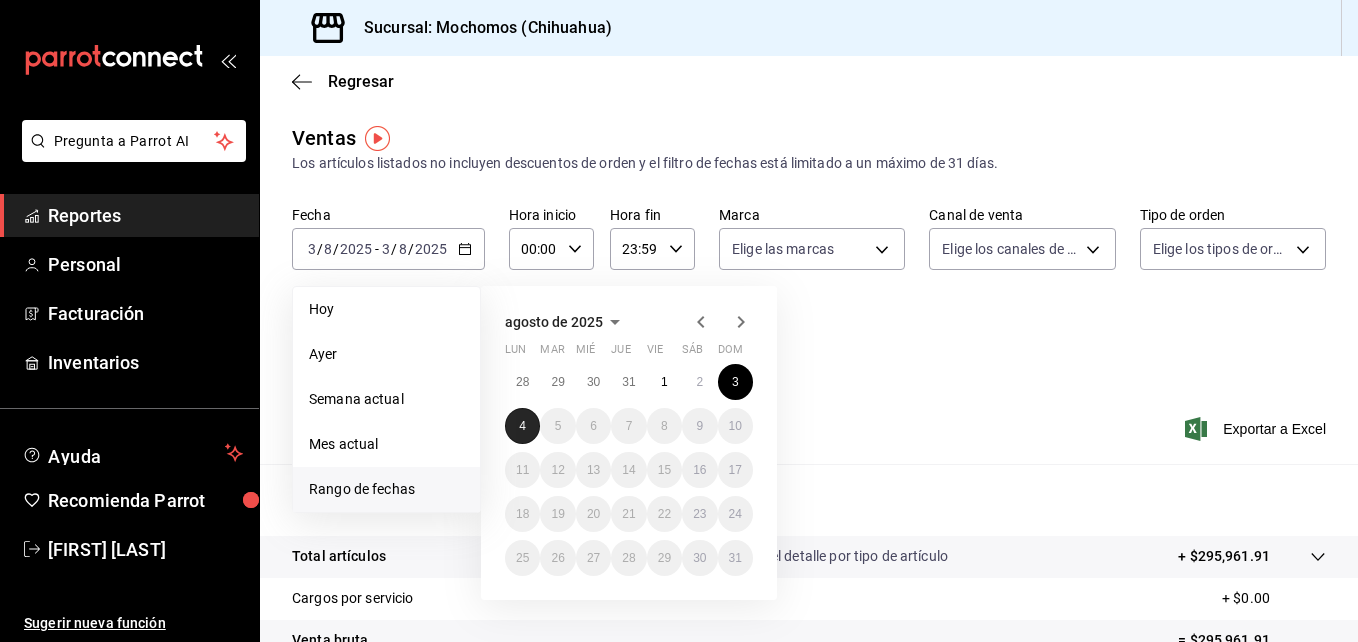click on "4" at bounding box center [522, 426] 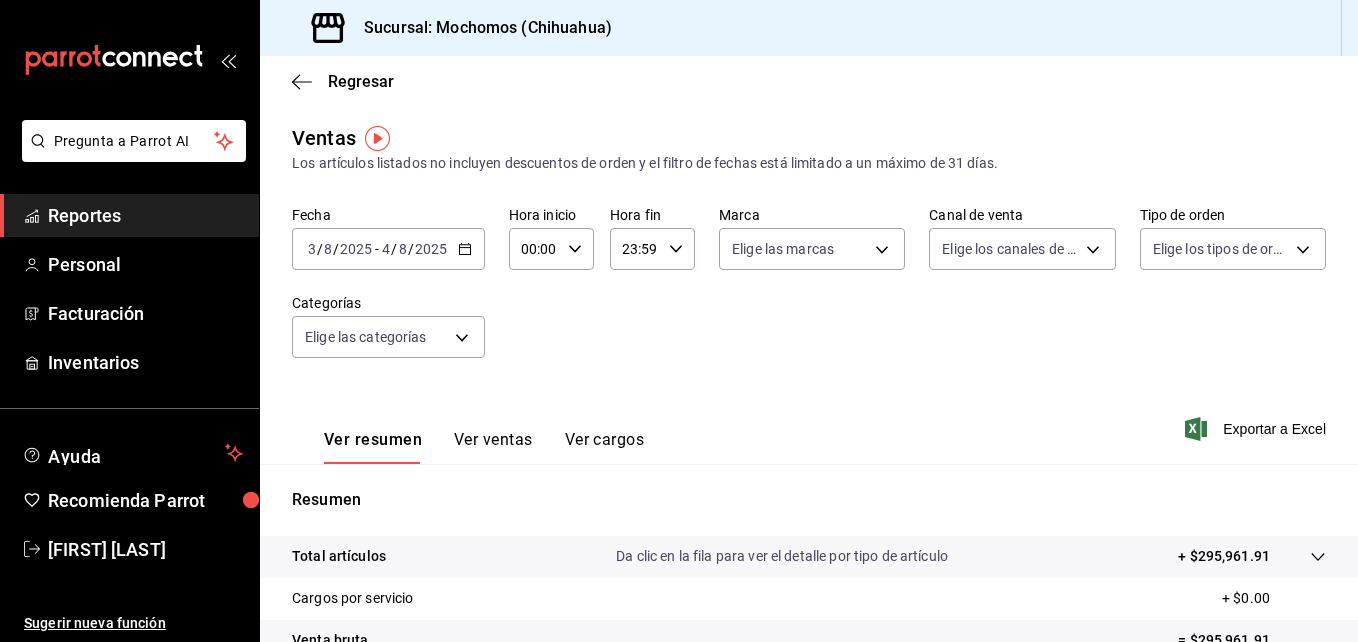 click on "00:00 Hora inicio" at bounding box center (551, 249) 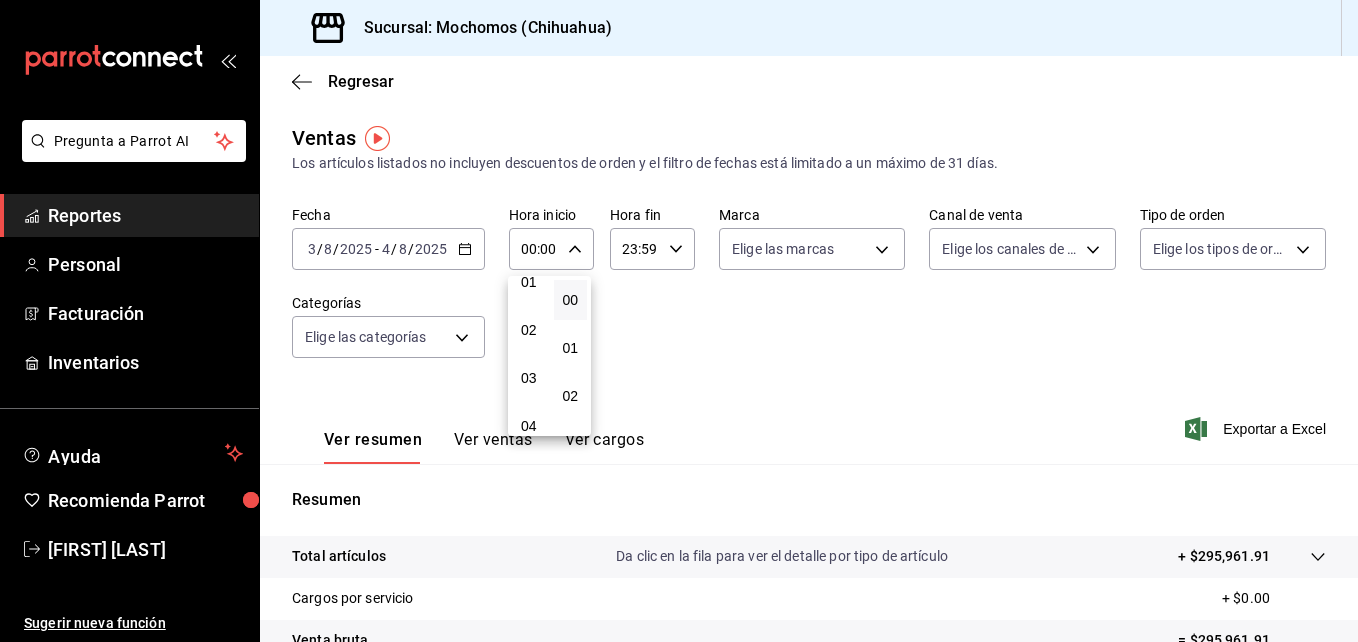 scroll, scrollTop: 100, scrollLeft: 0, axis: vertical 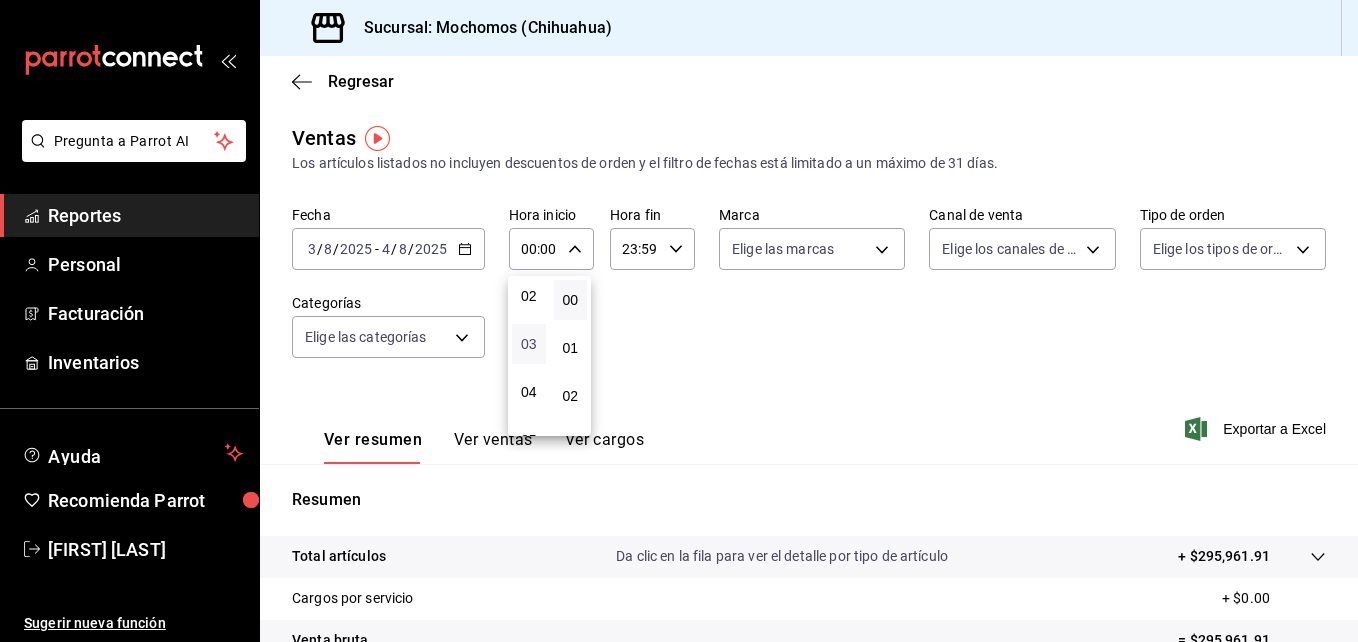 click on "03" at bounding box center [529, 344] 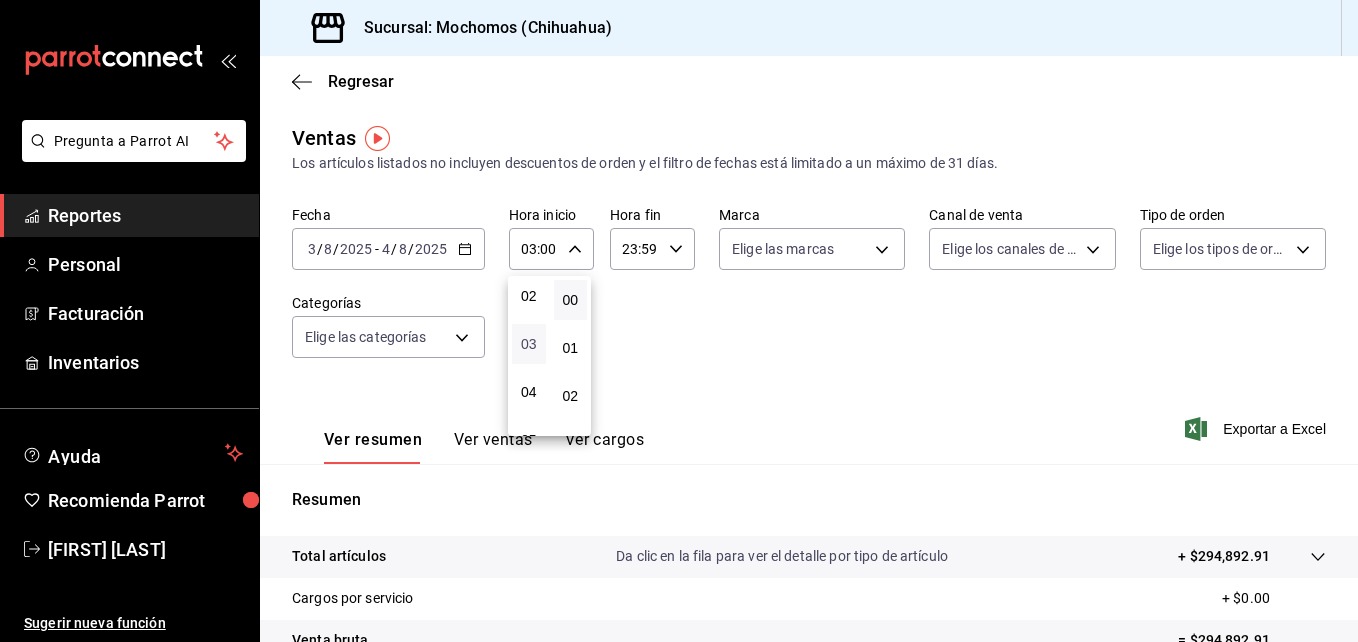 click on "03" at bounding box center (529, 344) 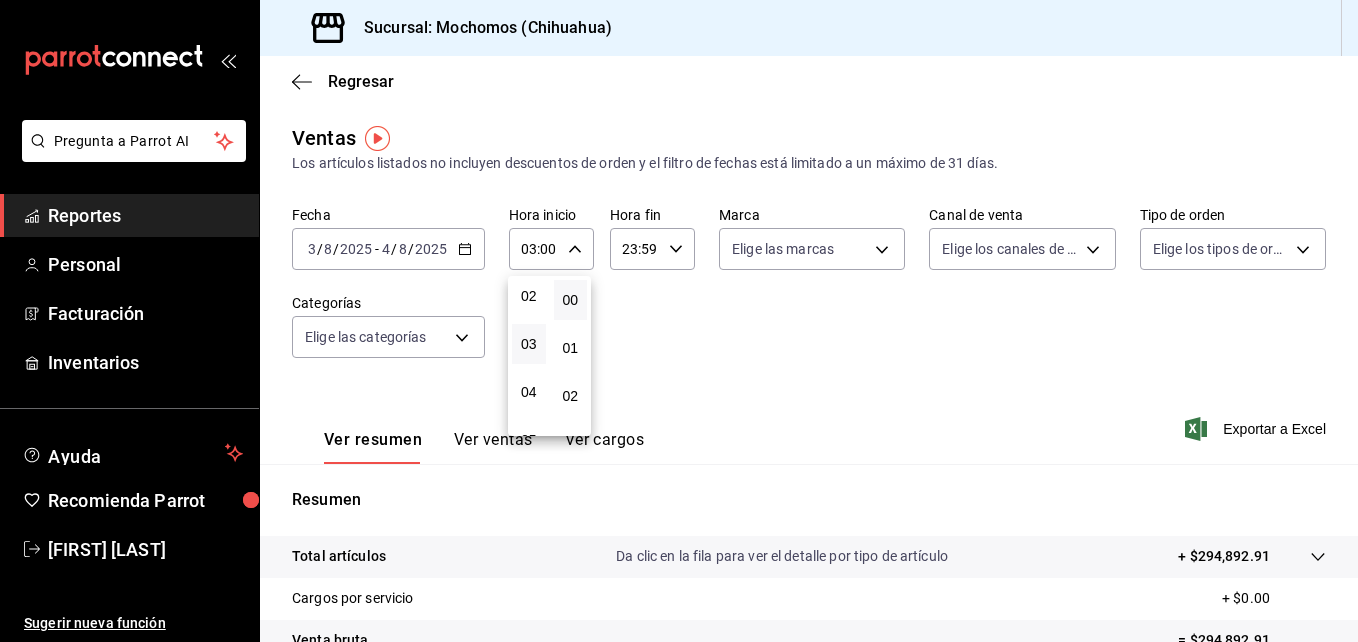 drag, startPoint x: 1351, startPoint y: 286, endPoint x: 1352, endPoint y: 399, distance: 113.004425 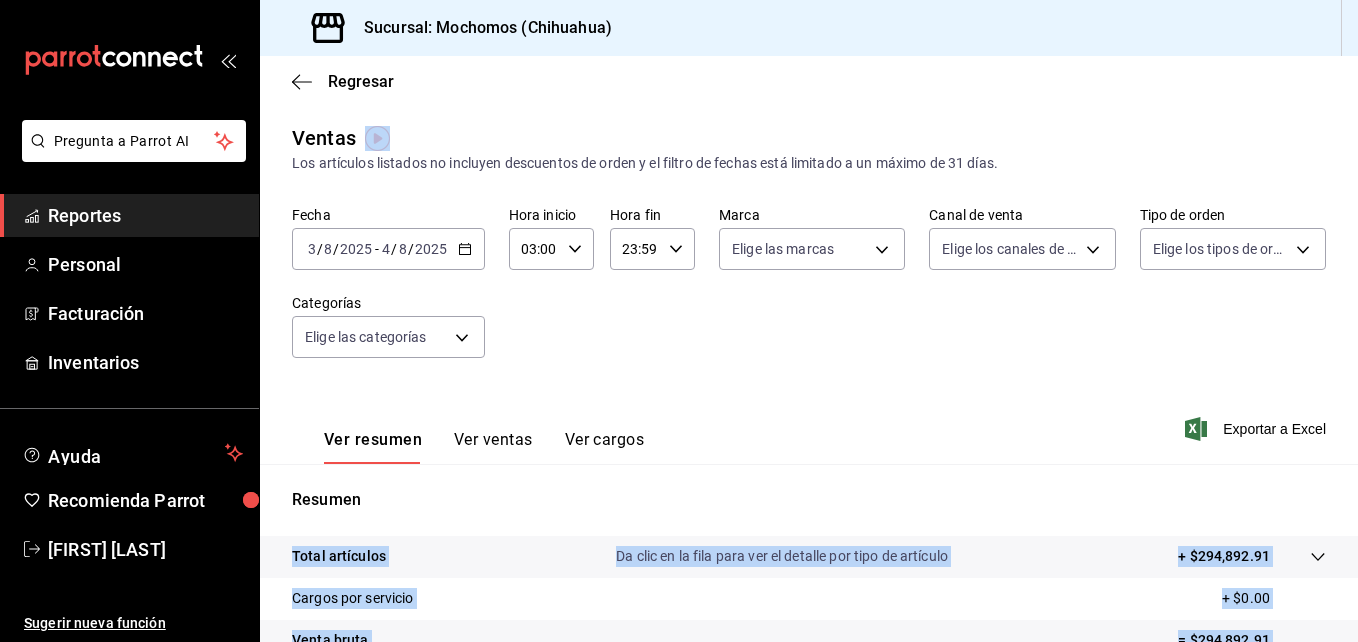 drag, startPoint x: 1352, startPoint y: 399, endPoint x: 1353, endPoint y: 529, distance: 130.00385 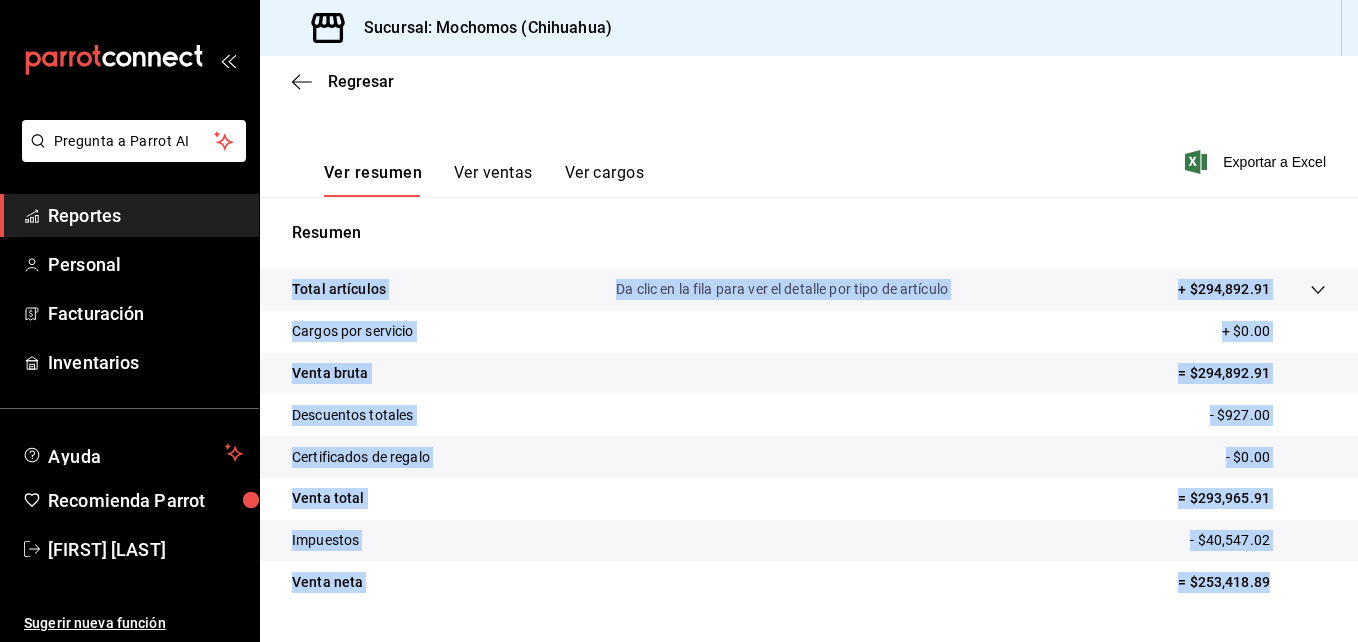scroll, scrollTop: 271, scrollLeft: 0, axis: vertical 